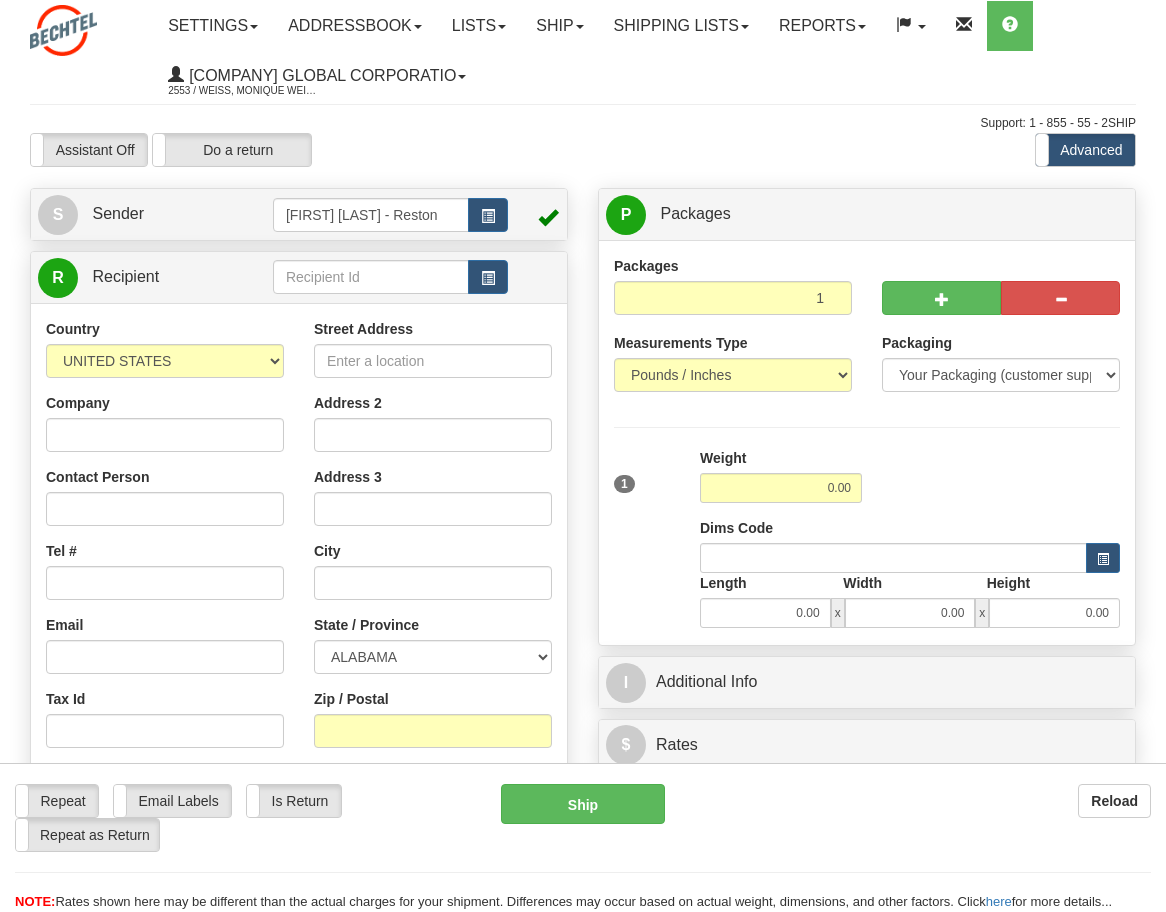 scroll, scrollTop: 0, scrollLeft: 0, axis: both 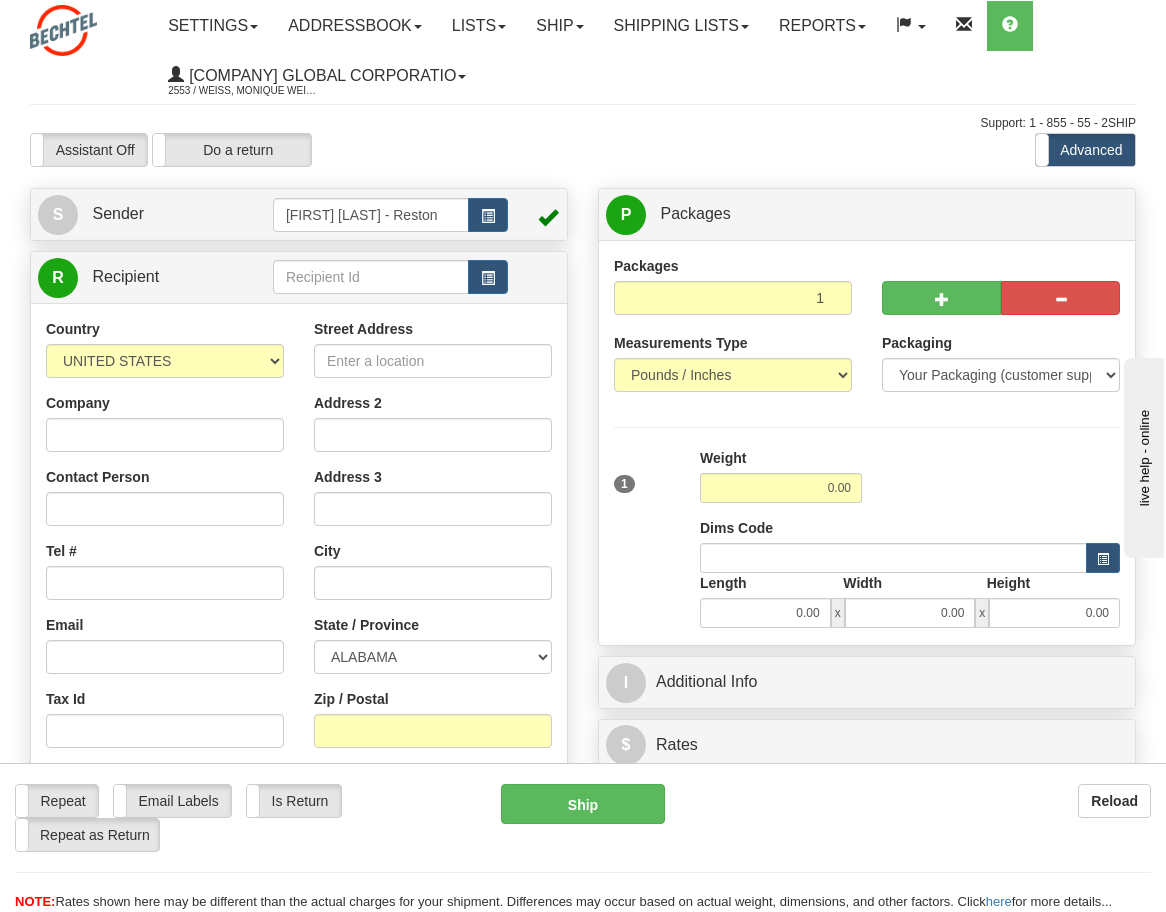type on "S" 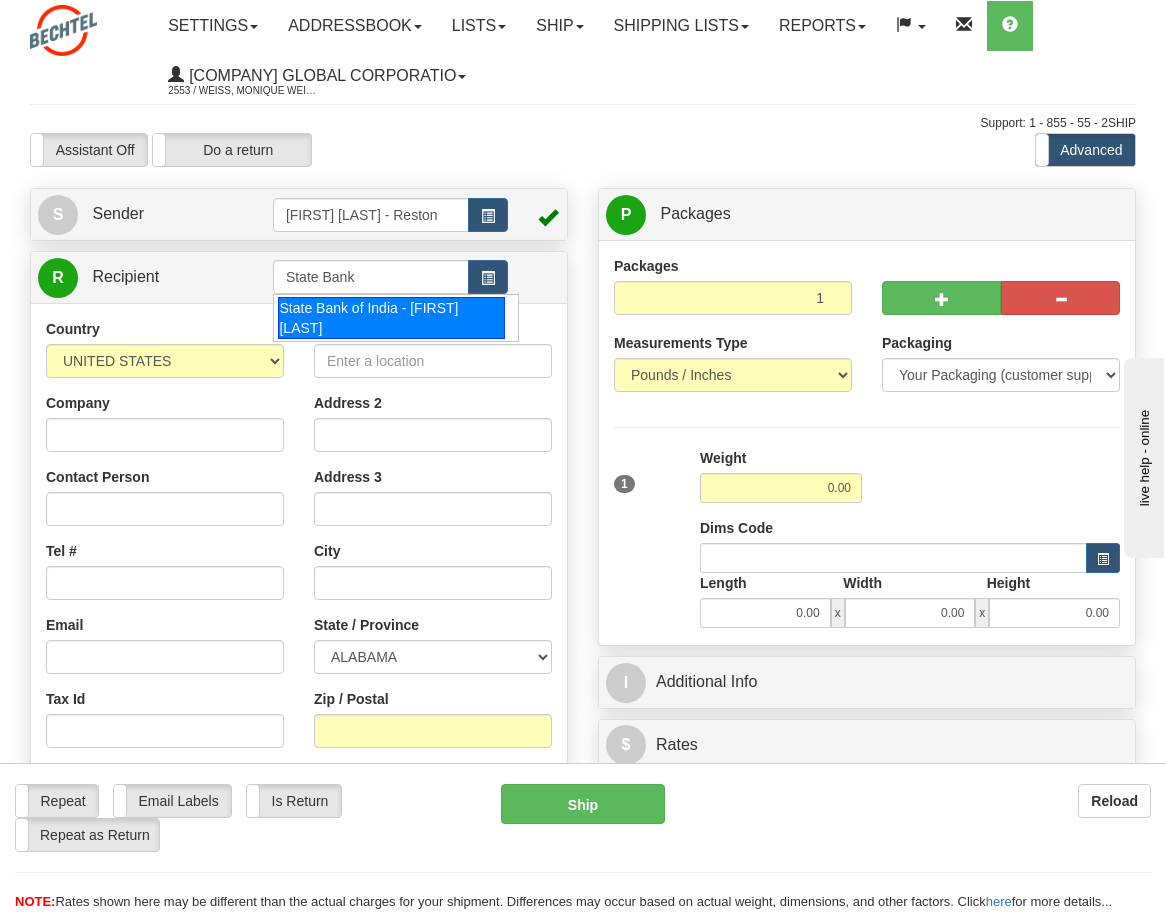 click on "State Bank of India - [FIRST] [LAST]" at bounding box center [391, 318] 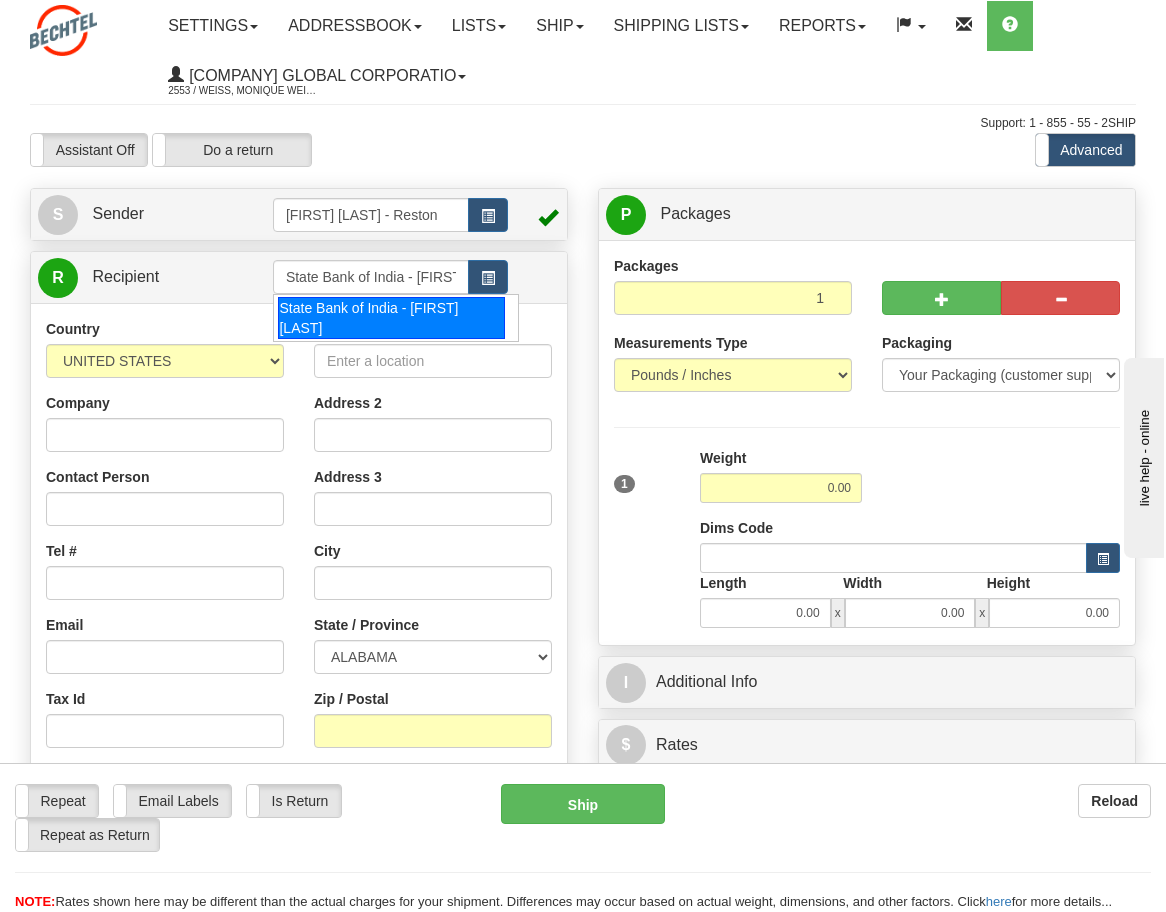 type on "State Bank of India - [FIRST] [LAST]" 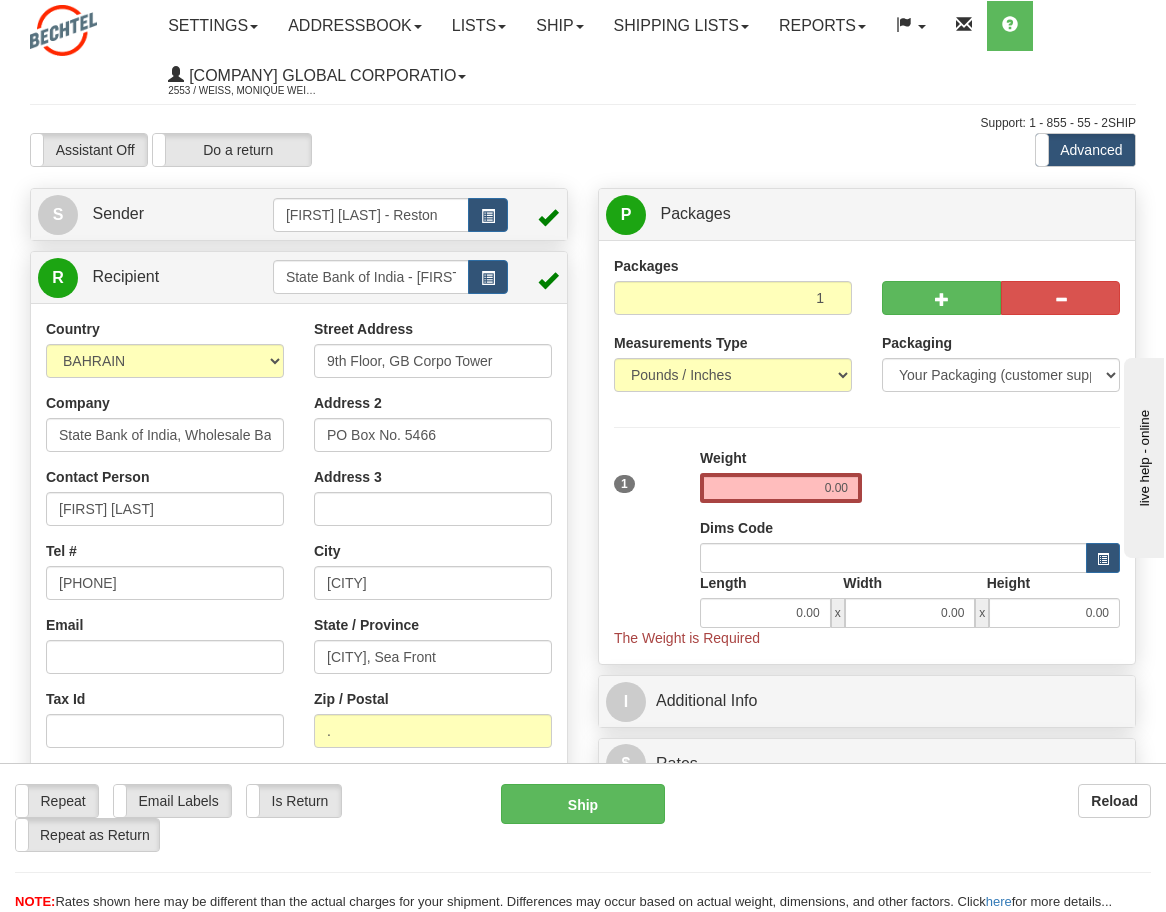 click on "Toggle navigation
Settings
Shipping Preferences
Fields Preferences New" at bounding box center (583, 577) 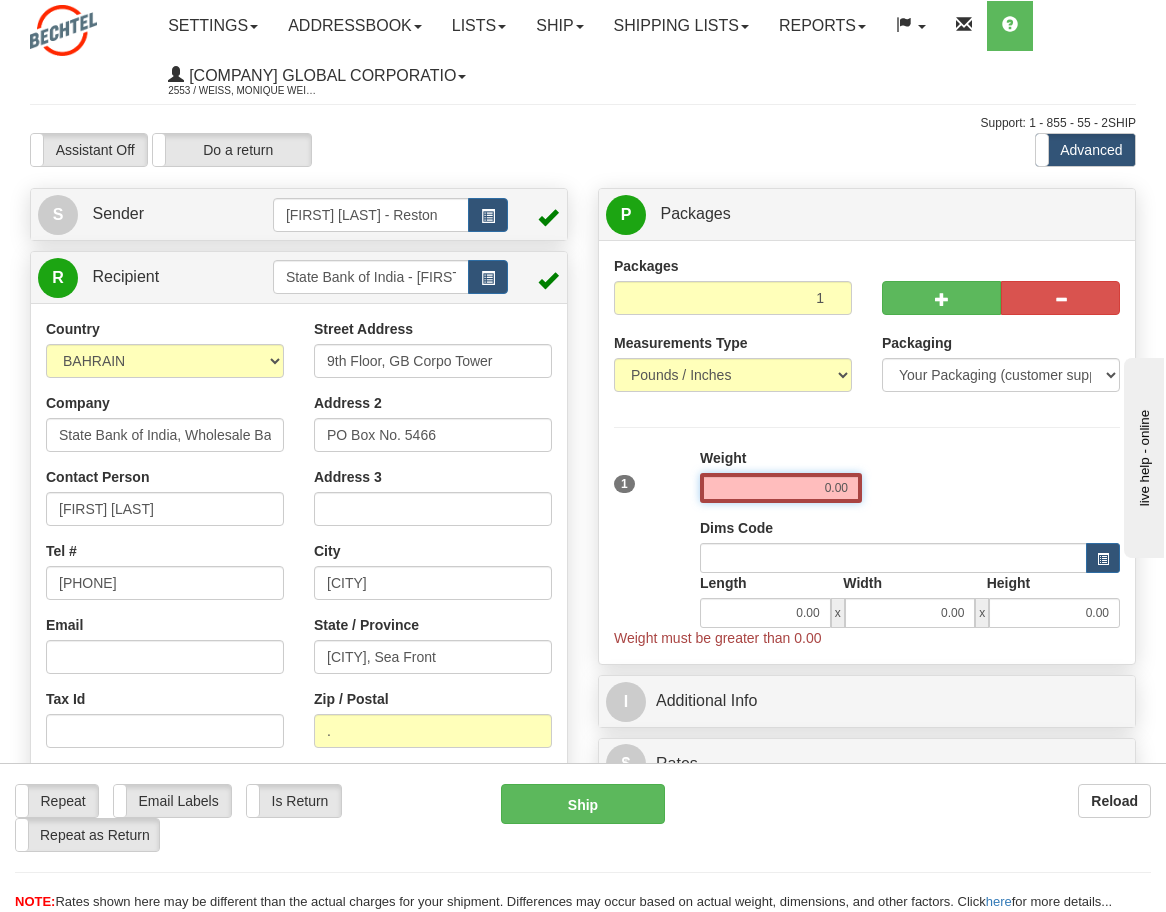 drag, startPoint x: 815, startPoint y: 483, endPoint x: 879, endPoint y: 491, distance: 64.49806 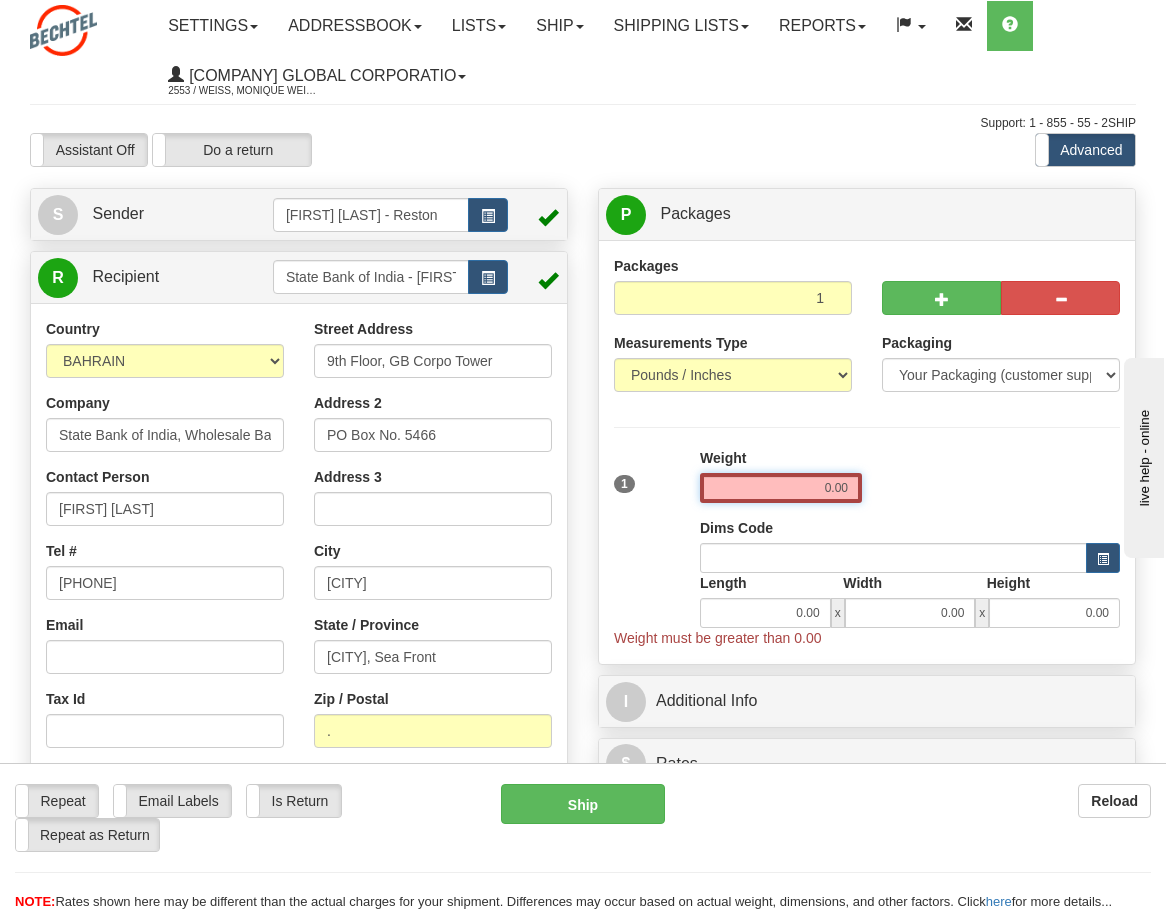 click on "1
Weight
0.00
Dims Code
0.00" at bounding box center (867, 548) 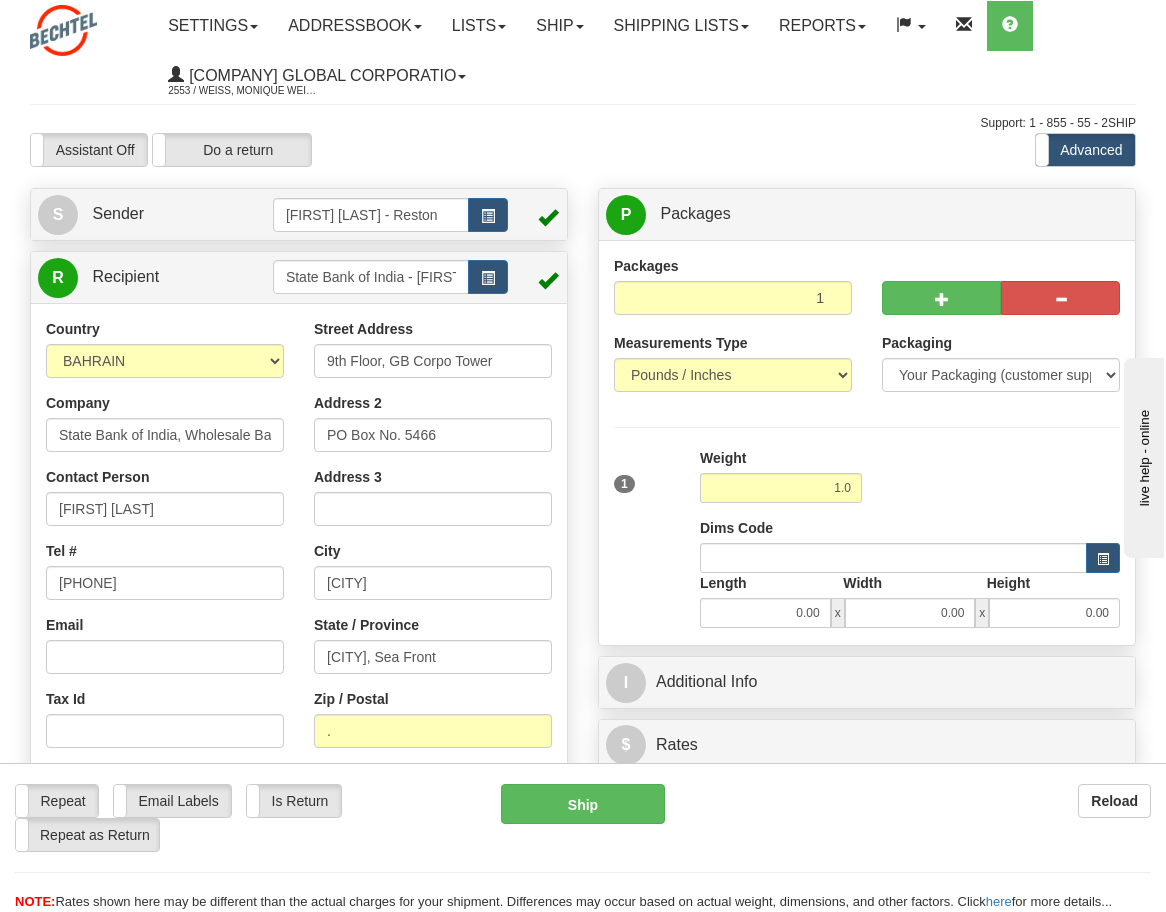 type on "1.00" 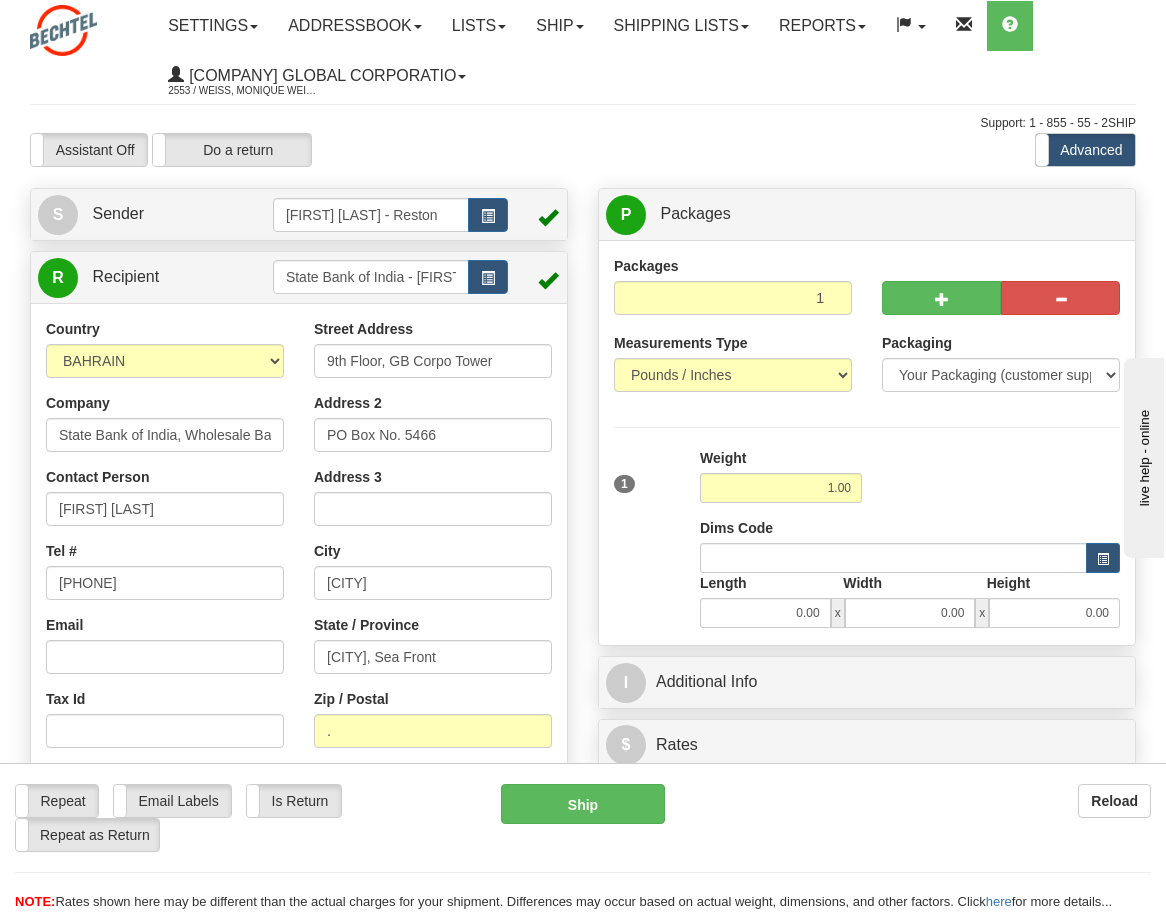 click on "1
Weight
1.00
Dims Code
0.00" at bounding box center (867, 538) 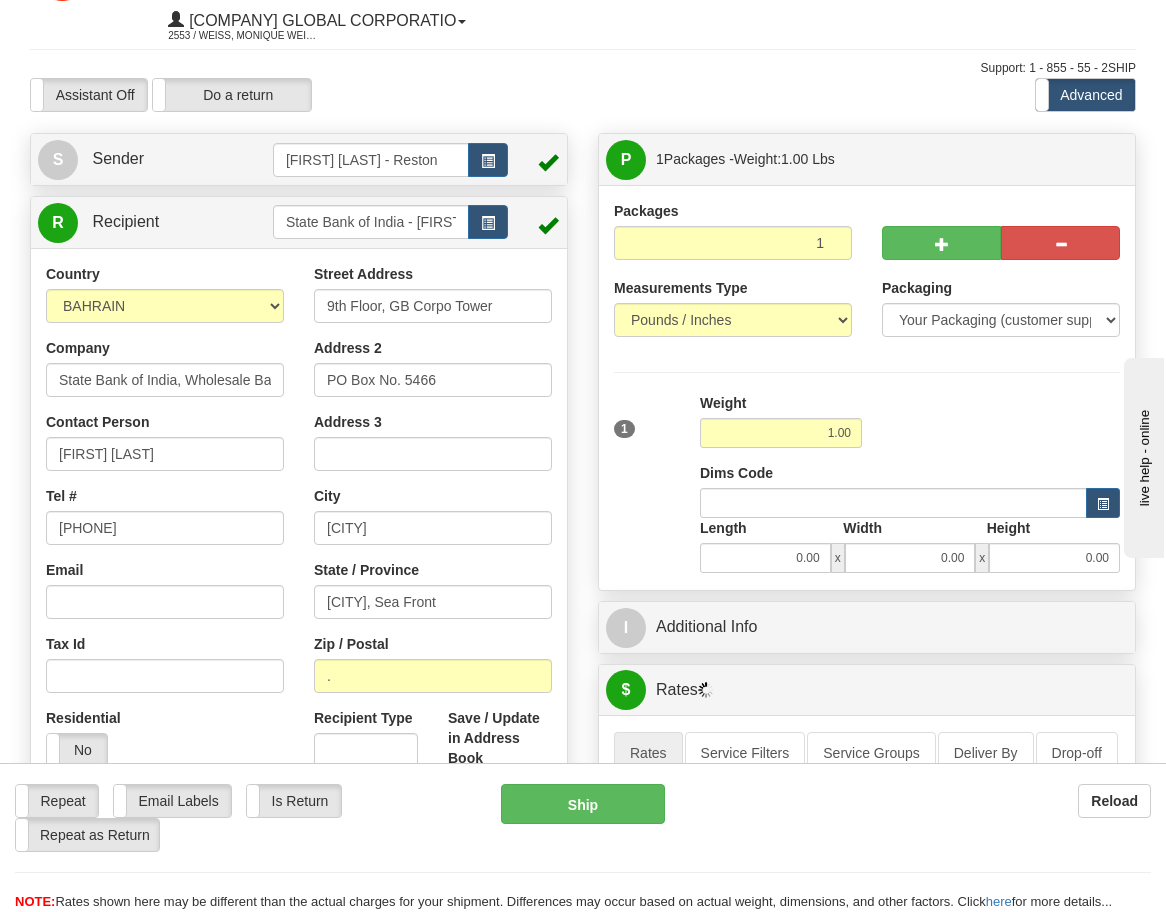 scroll, scrollTop: 200, scrollLeft: 0, axis: vertical 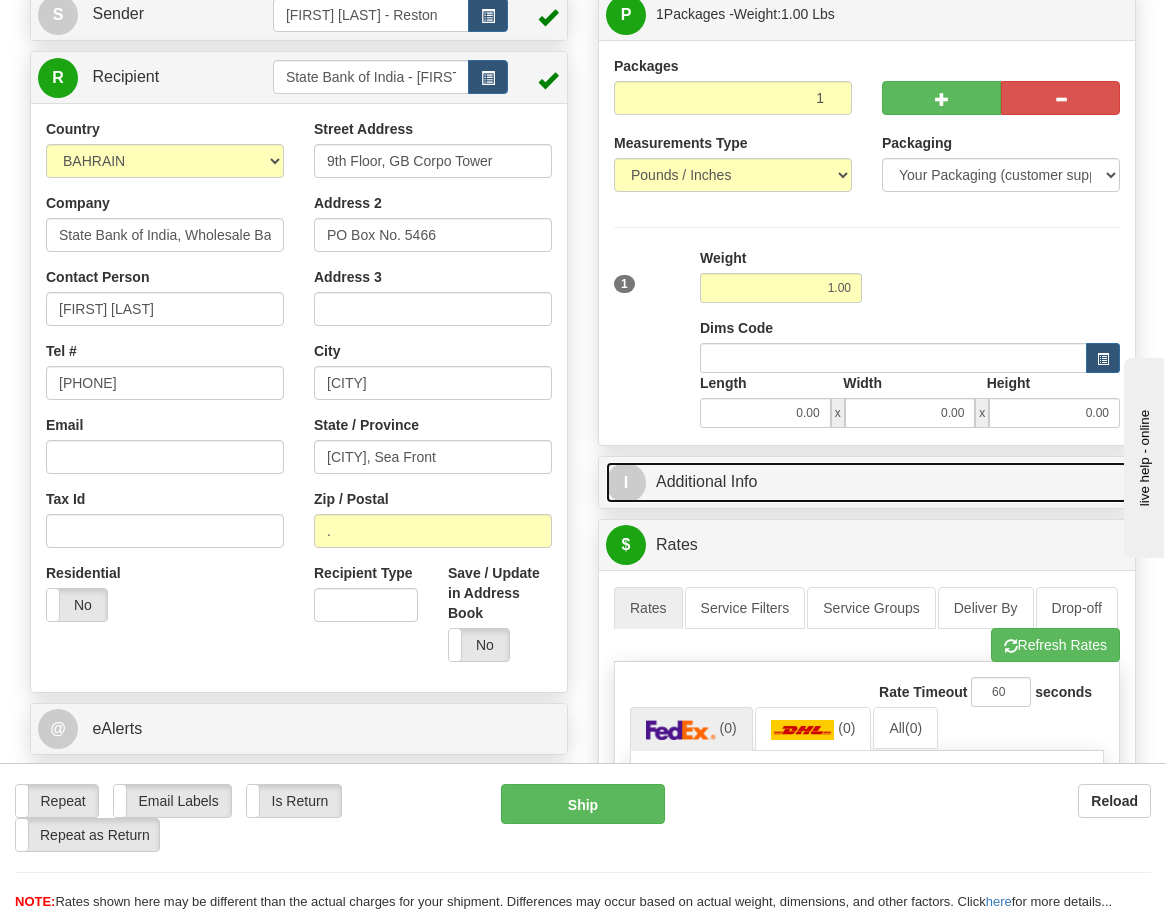 click on "I Additional Info" at bounding box center (867, 482) 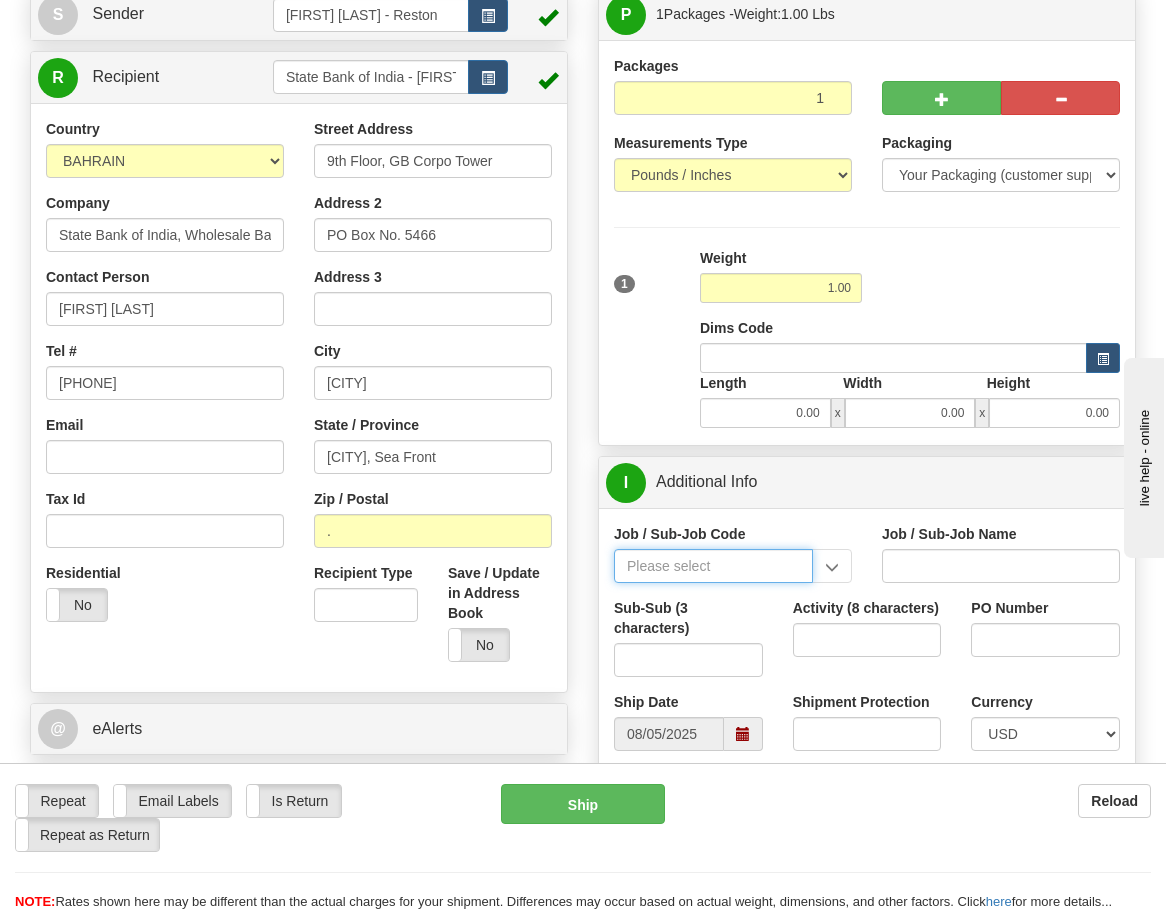click on "Job / Sub-Job Code" at bounding box center [713, 566] 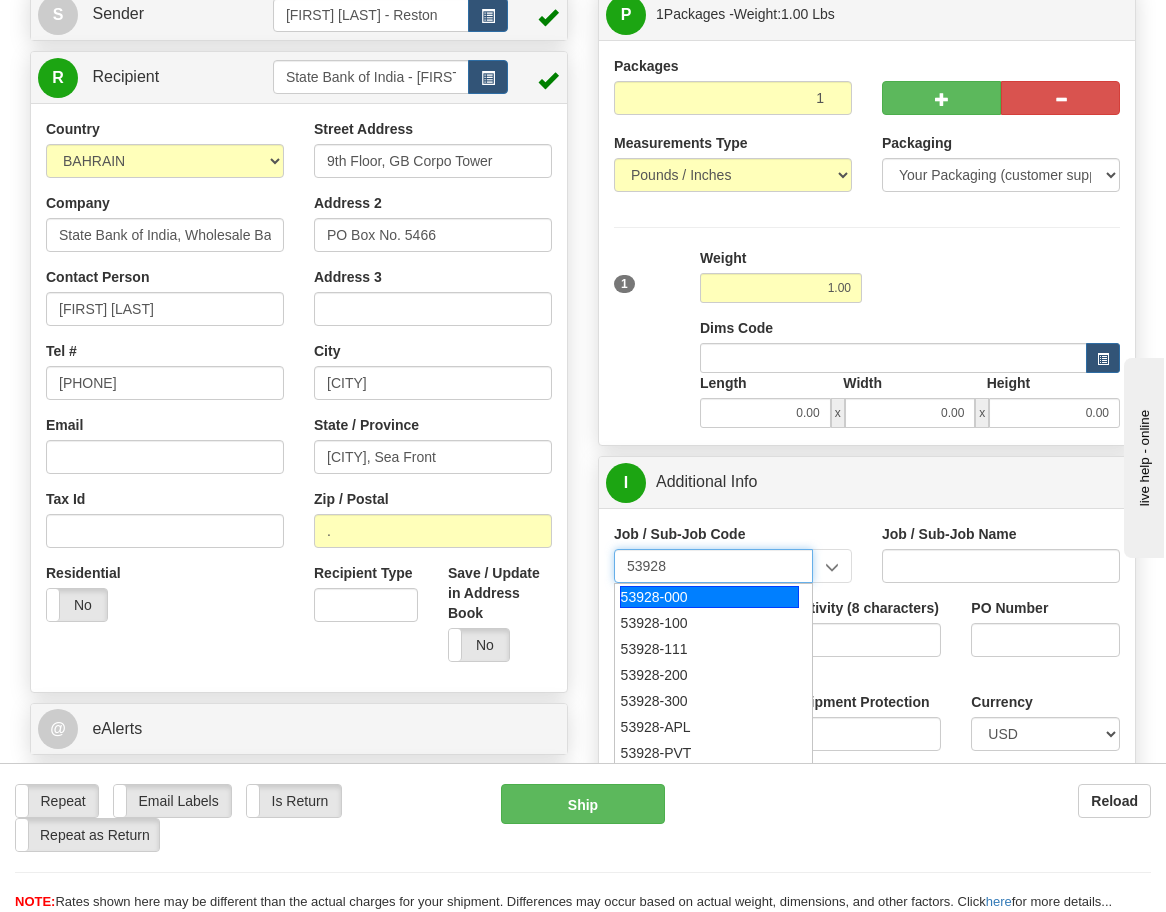 click on "53928-000" at bounding box center [709, 597] 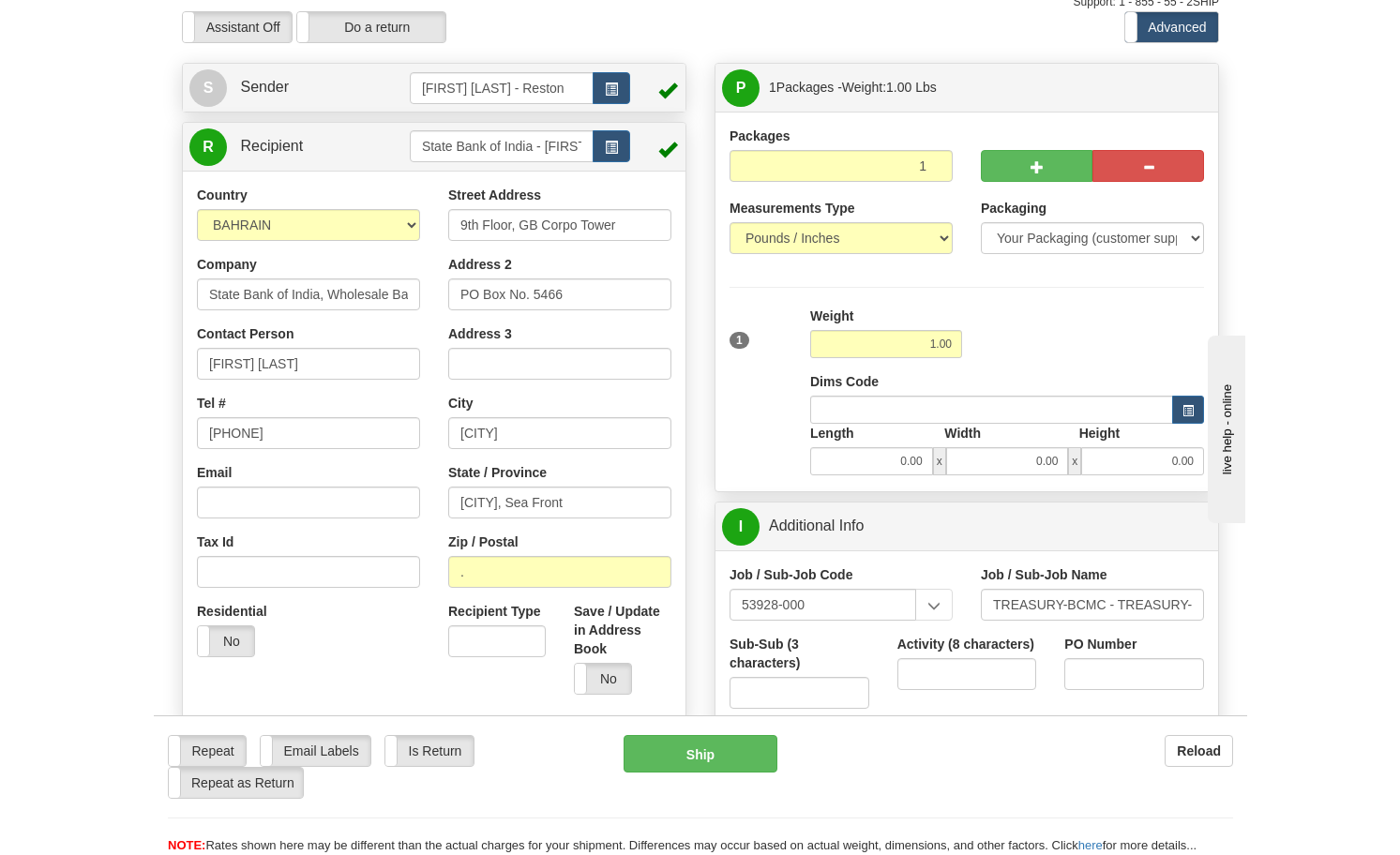 scroll, scrollTop: 94, scrollLeft: 0, axis: vertical 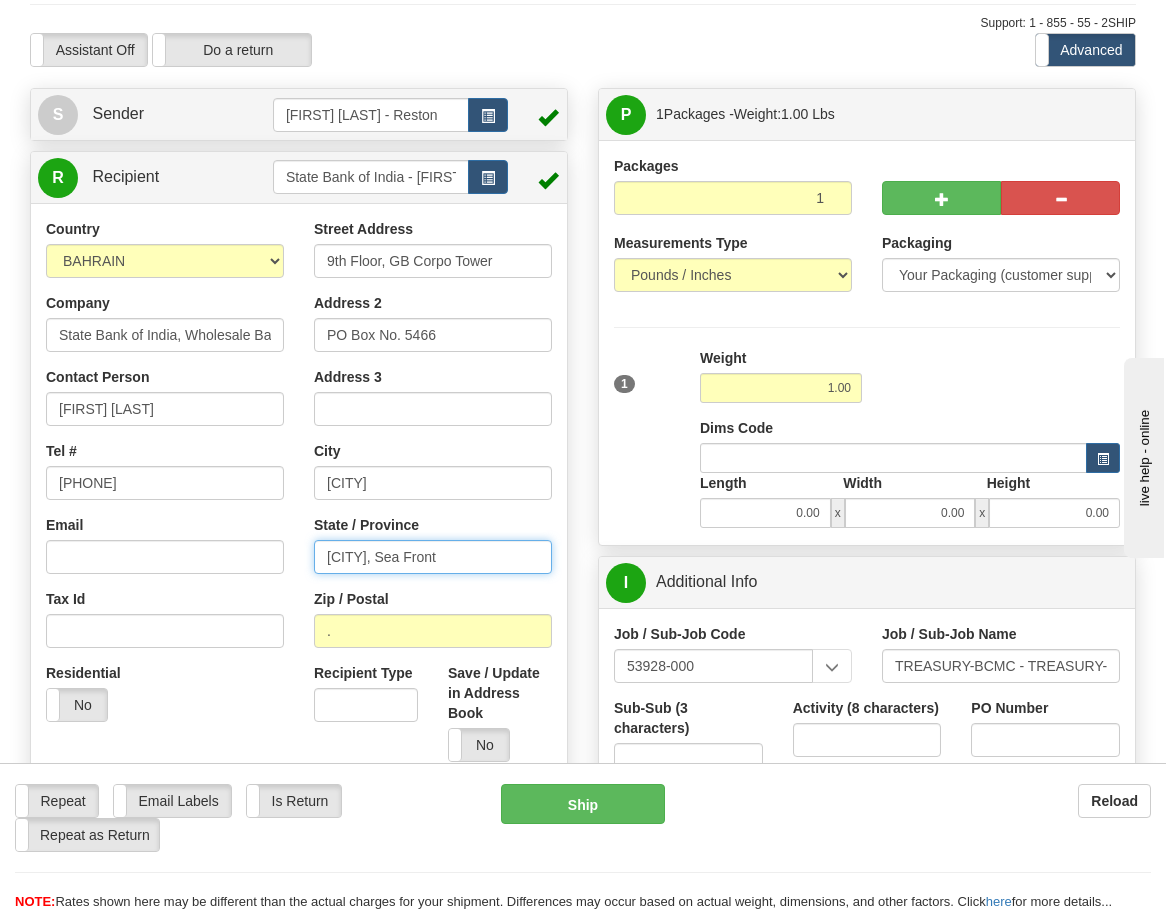 drag, startPoint x: 326, startPoint y: 555, endPoint x: 486, endPoint y: 555, distance: 160 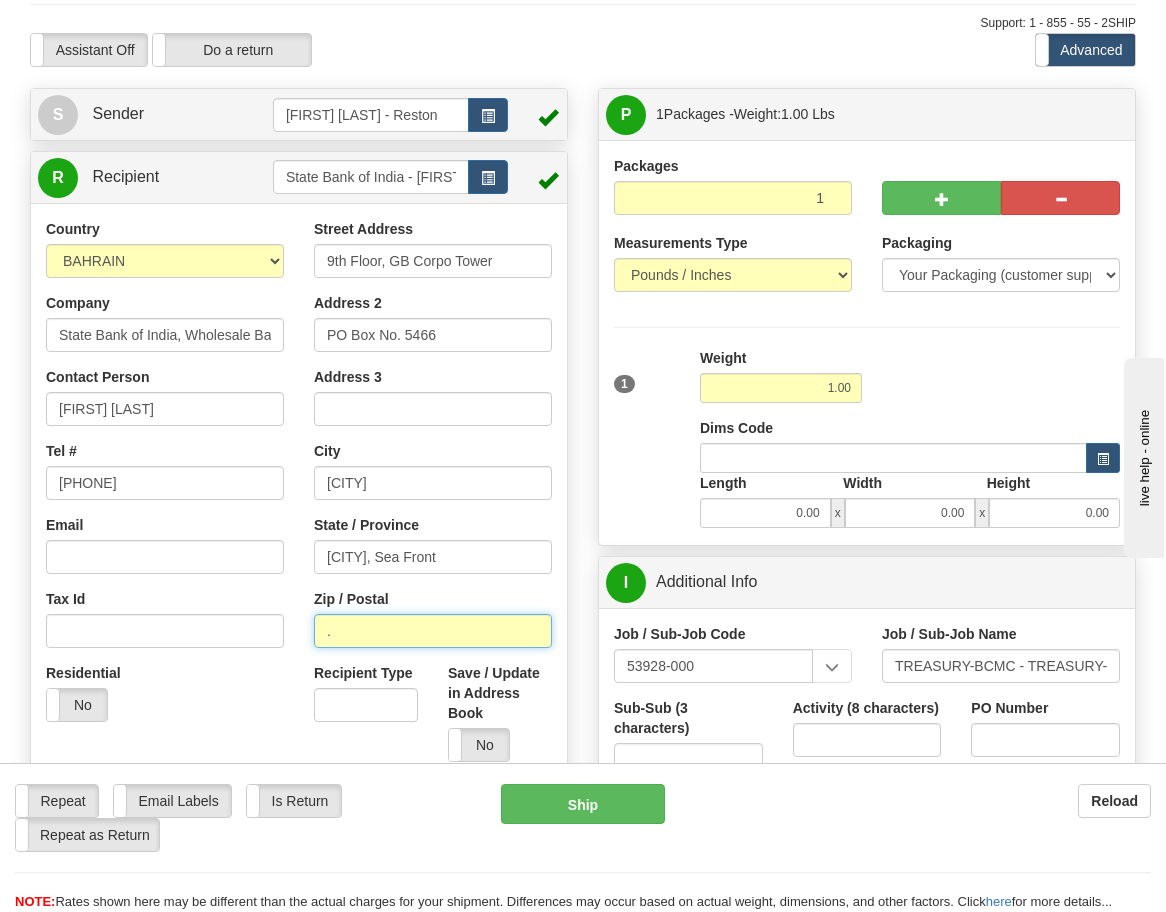 click on "." at bounding box center (433, 631) 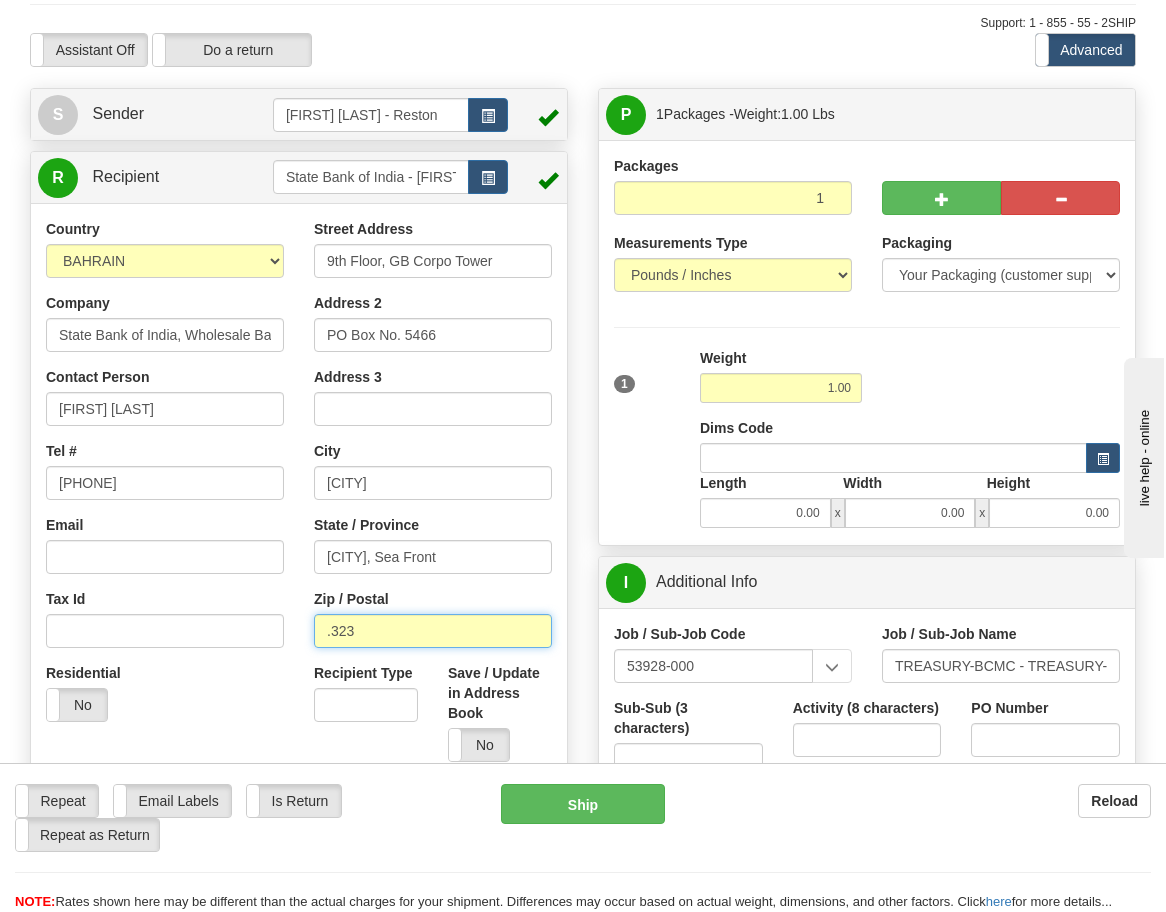 type on ".323" 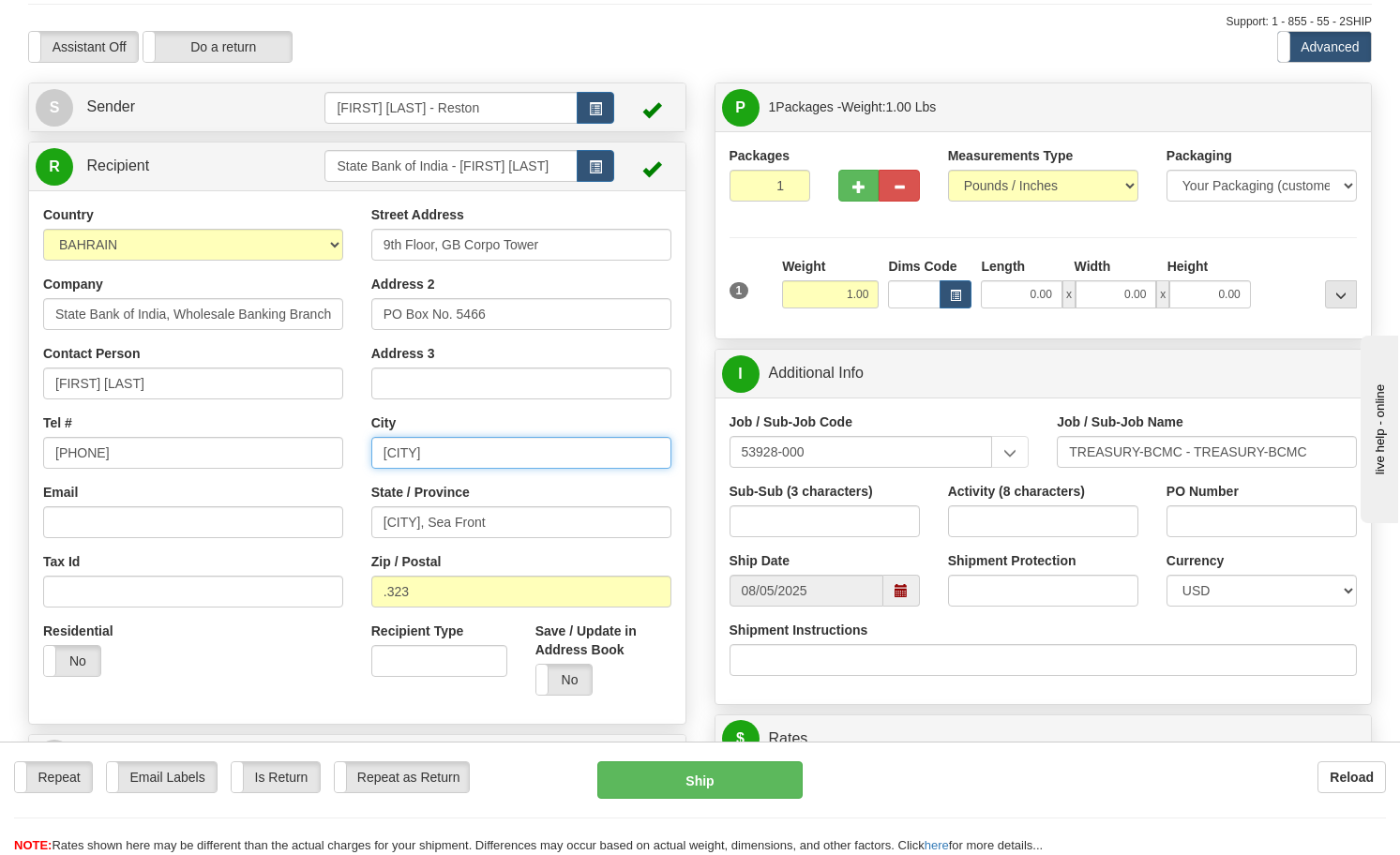 drag, startPoint x: 552, startPoint y: 452, endPoint x: 344, endPoint y: 464, distance: 208.34587 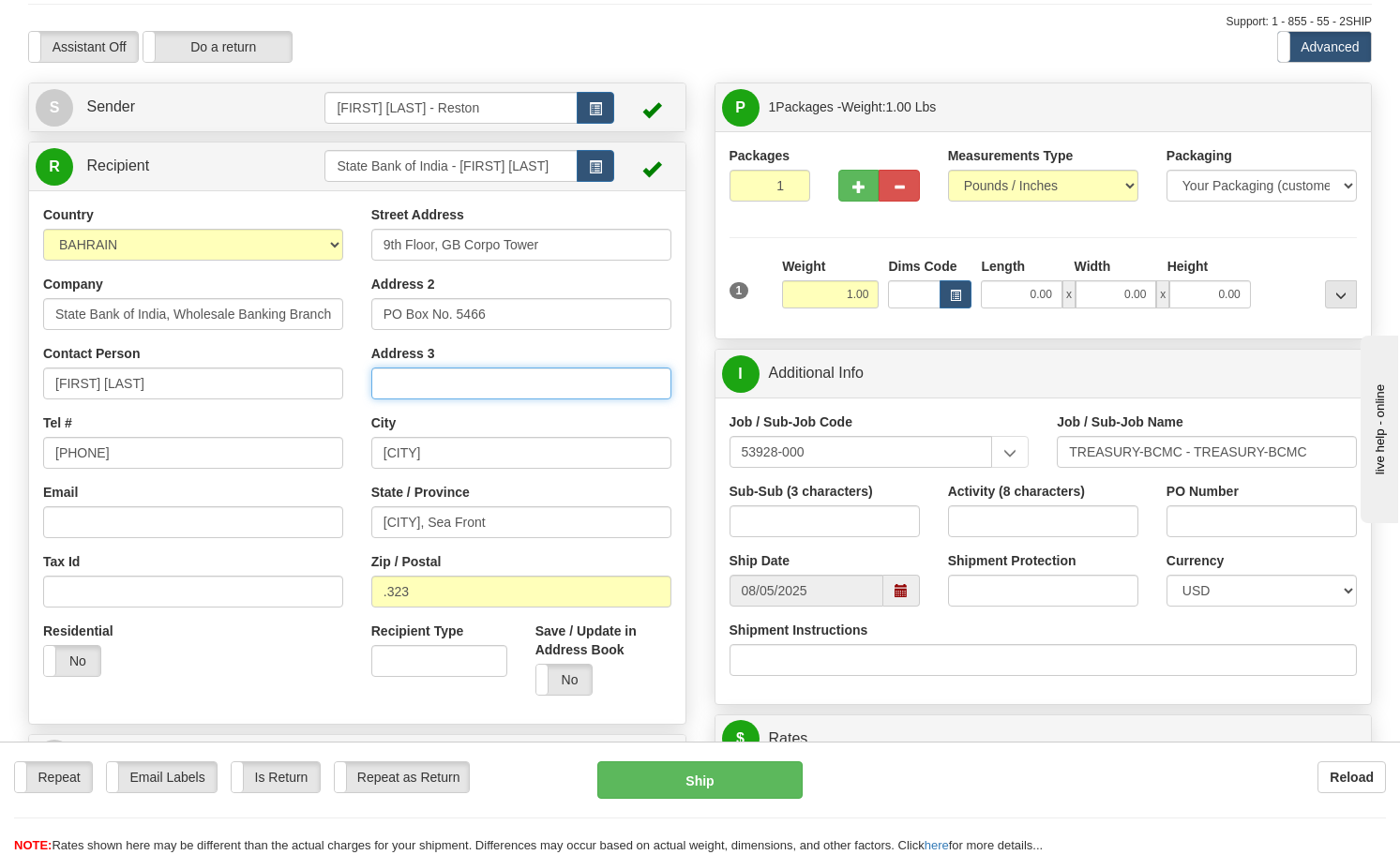 click on "Address 3" at bounding box center (521, 383) 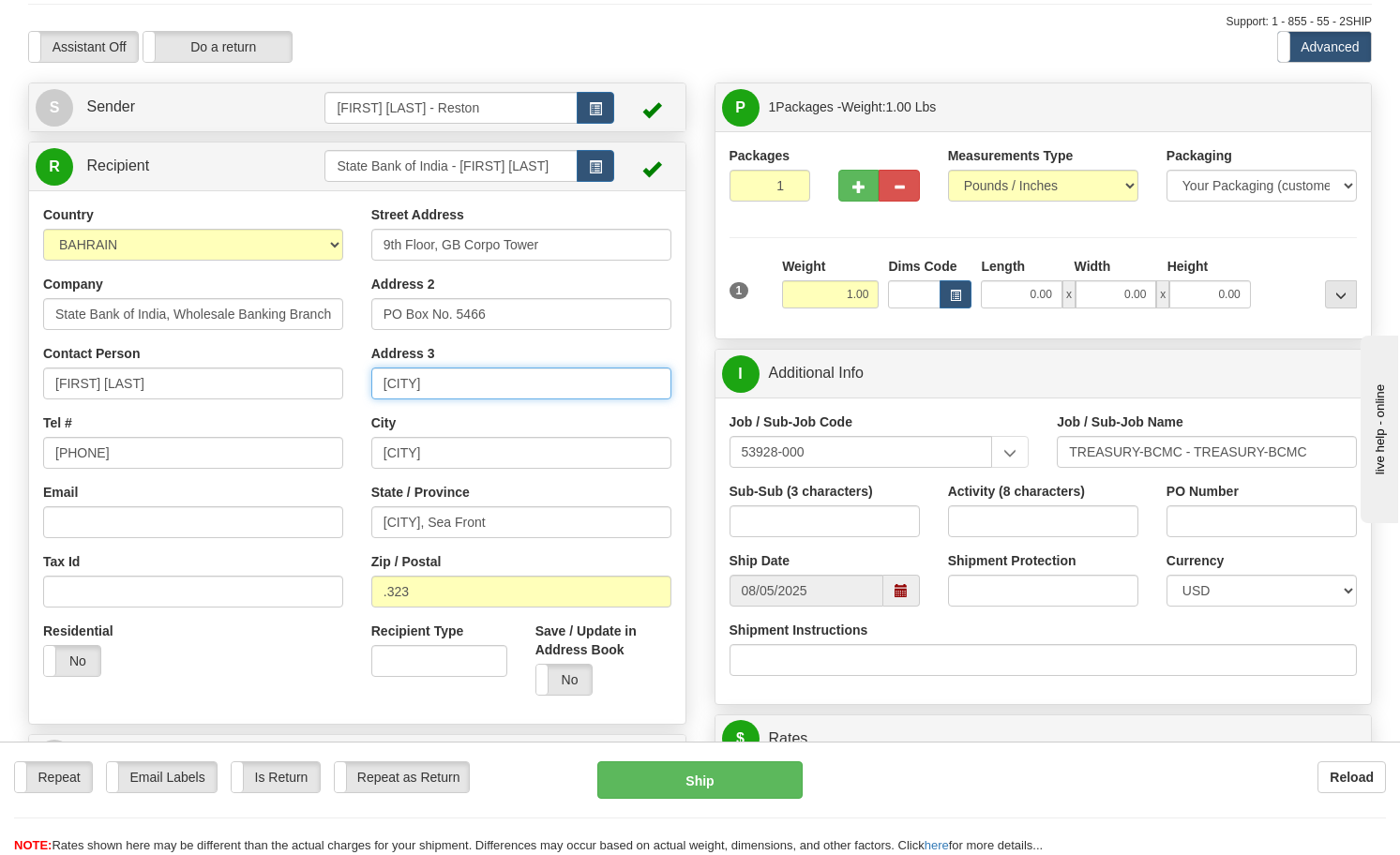type on "[CITY]" 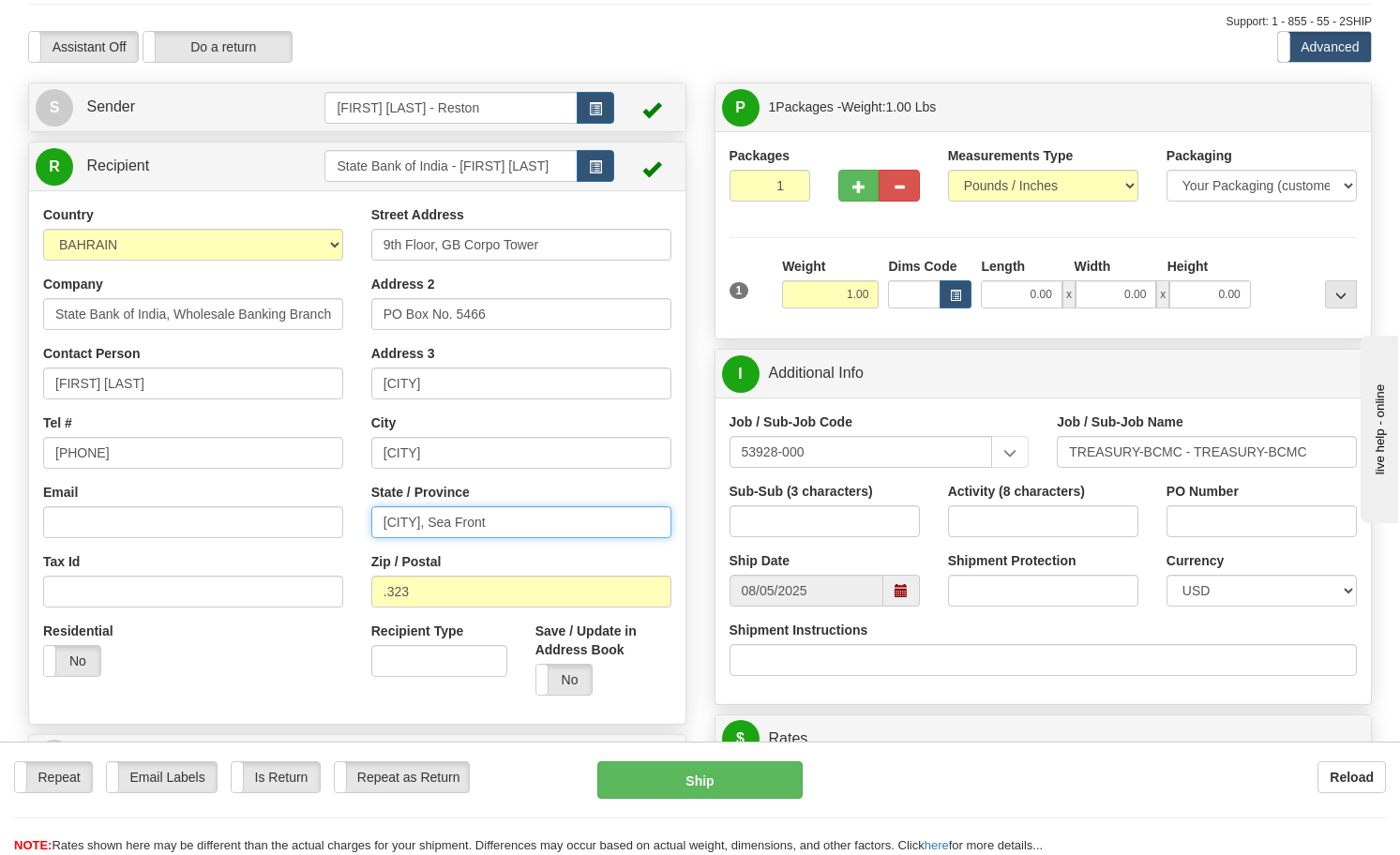 drag, startPoint x: 525, startPoint y: 521, endPoint x: 362, endPoint y: 531, distance: 163.30646 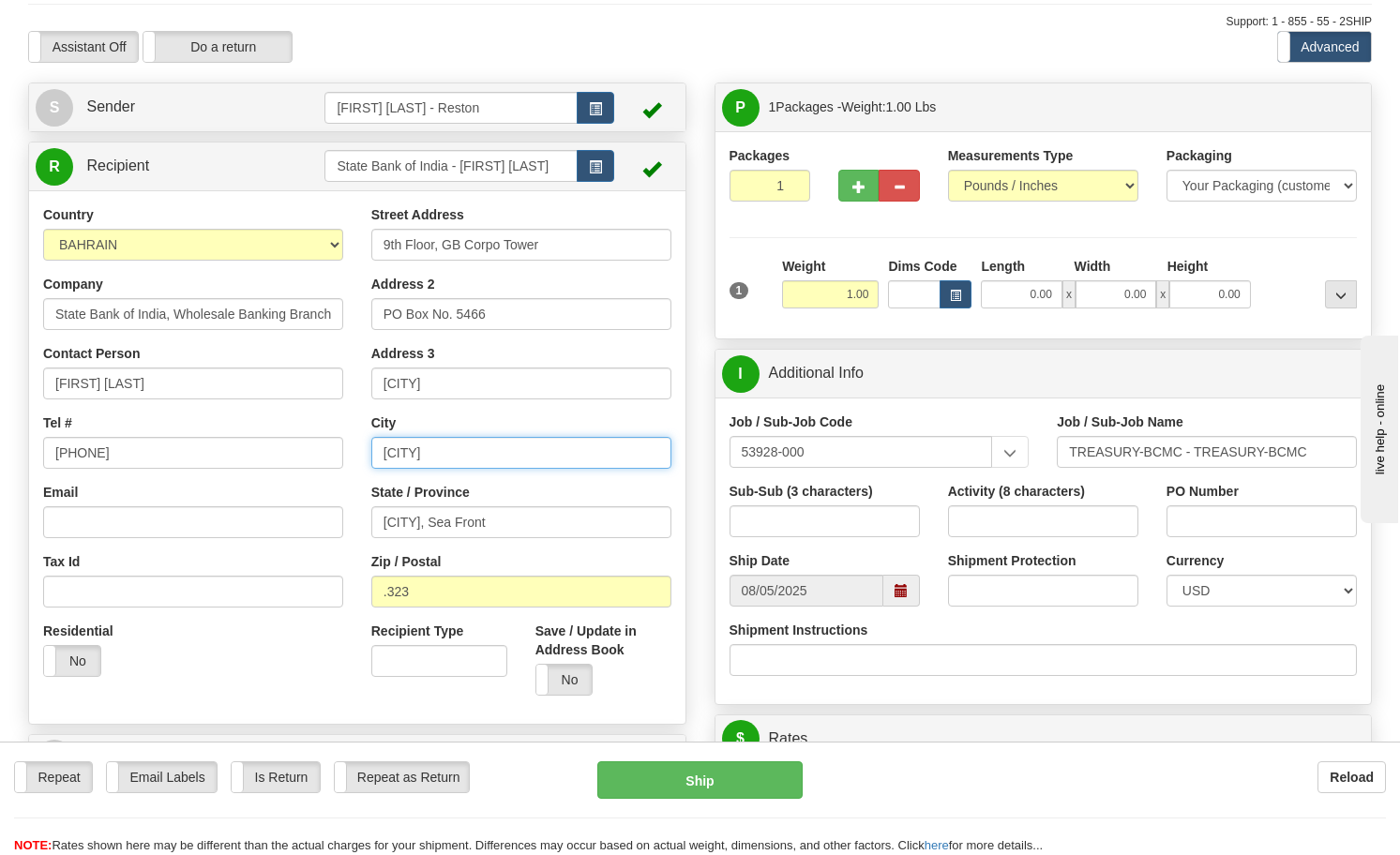 drag, startPoint x: 565, startPoint y: 446, endPoint x: 334, endPoint y: 456, distance: 231.21635 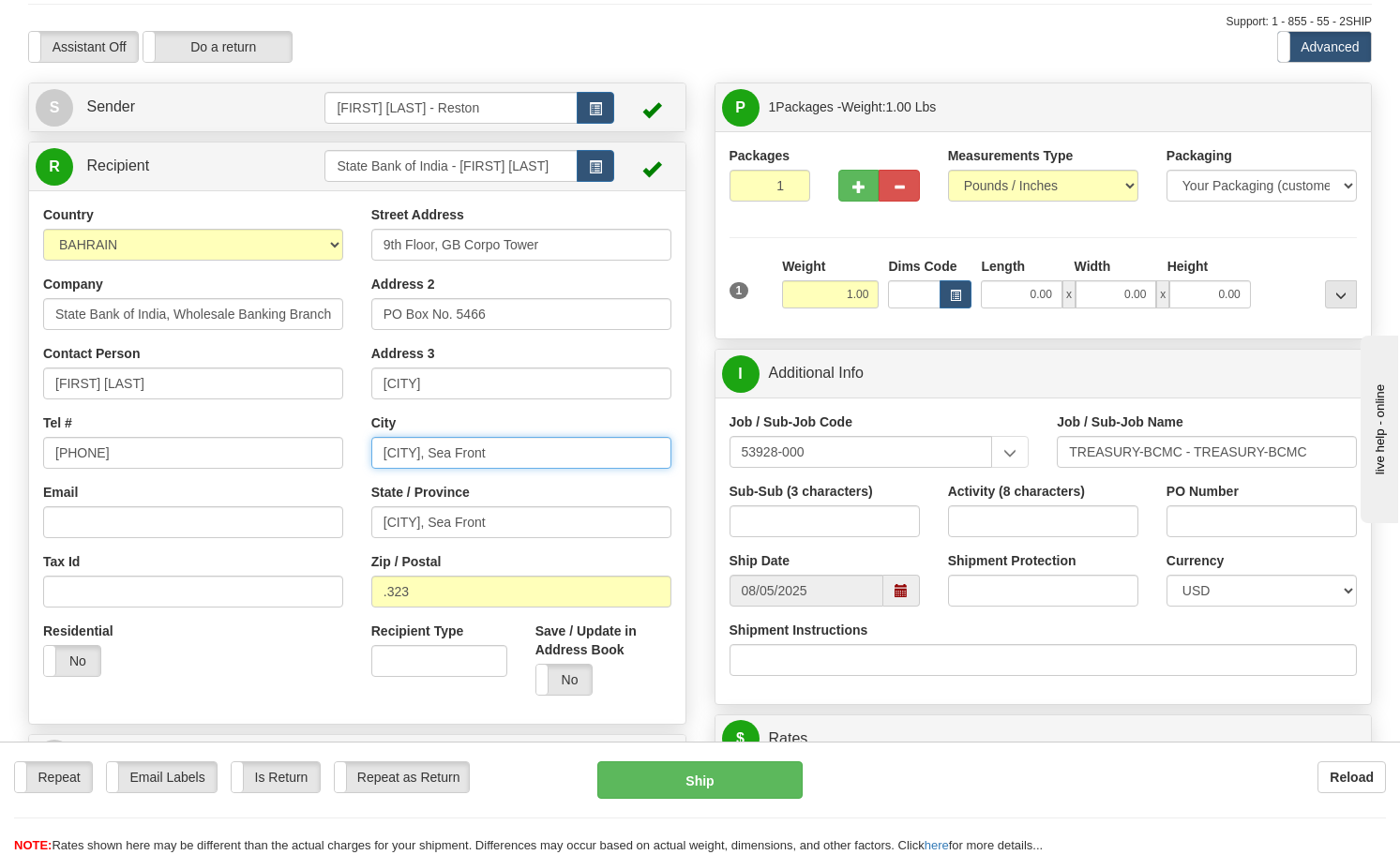 type on "[CITY], Sea Front" 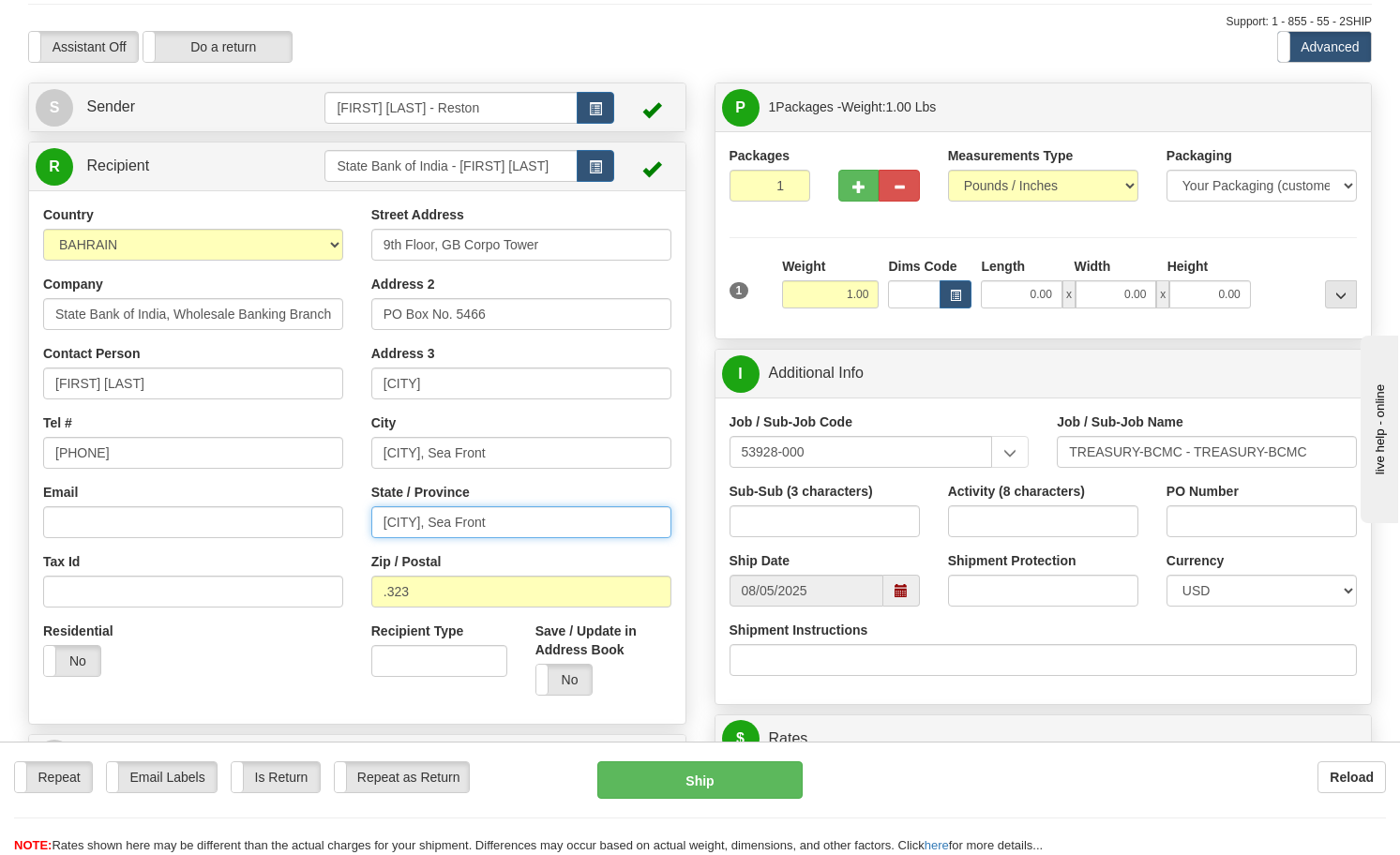 drag, startPoint x: 520, startPoint y: 519, endPoint x: 329, endPoint y: 522, distance: 191.02356 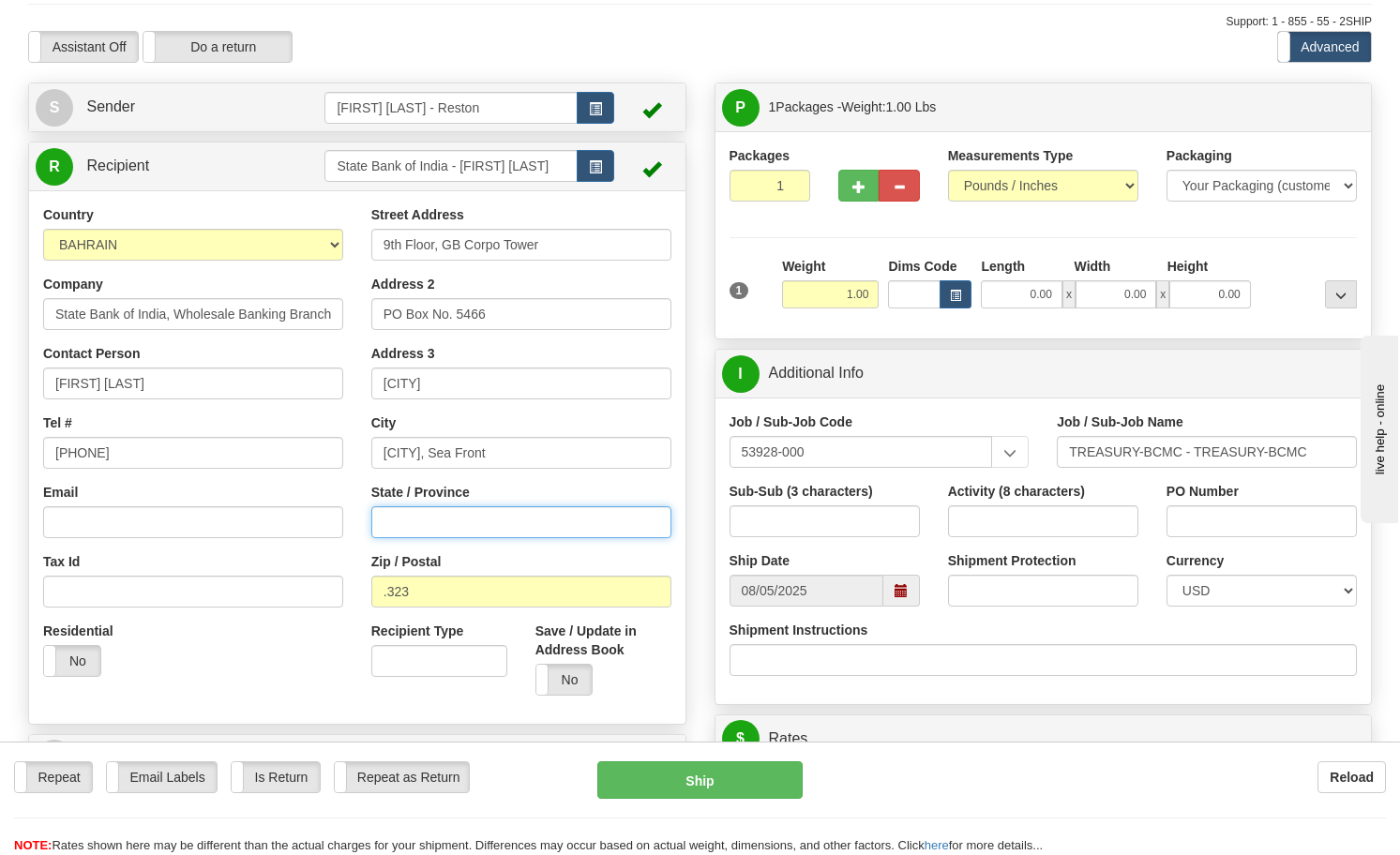type 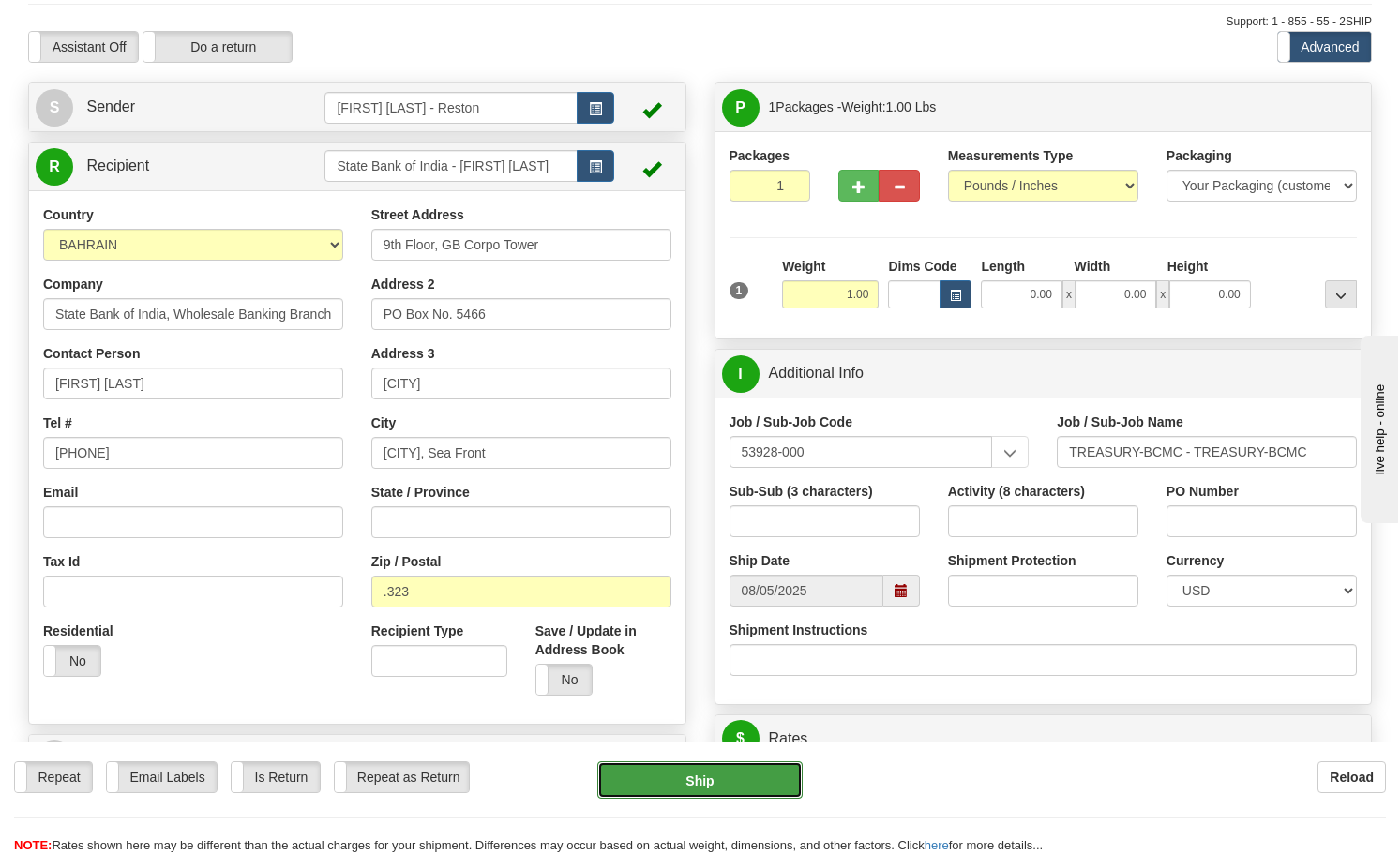 click on "Ship" at bounding box center [700, 780] 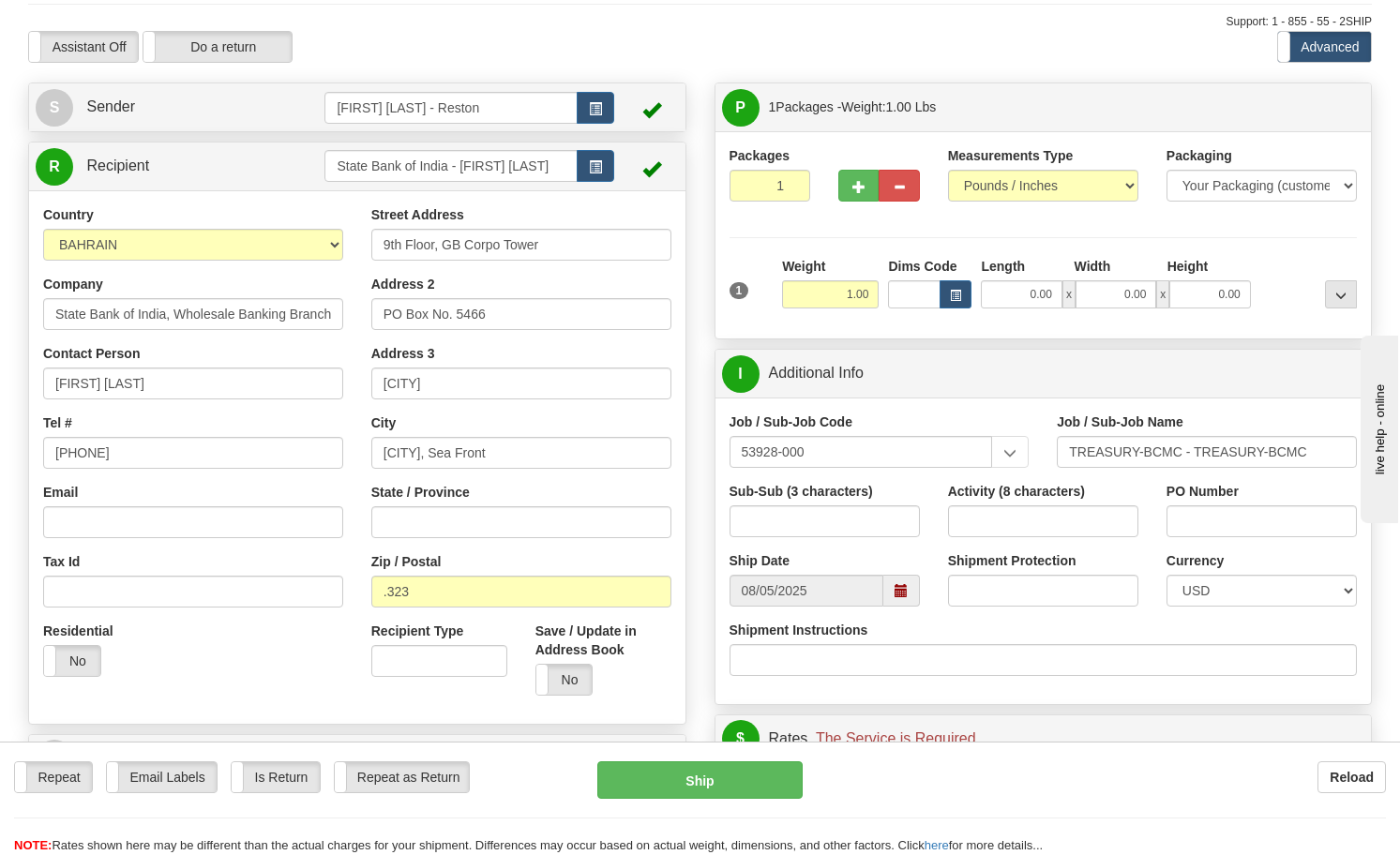 click on "Reload" at bounding box center (1108, 777) 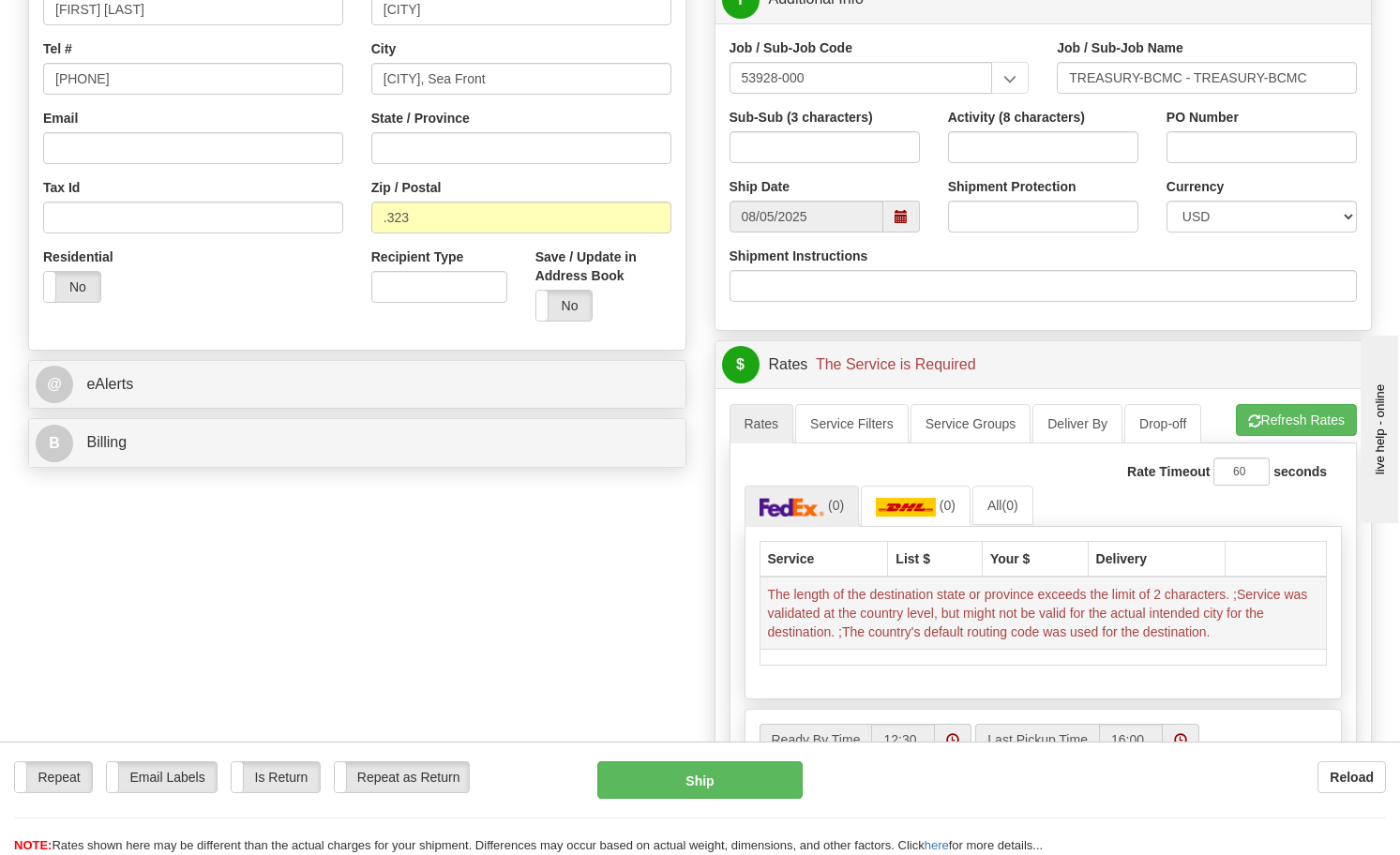 scroll, scrollTop: 469, scrollLeft: 0, axis: vertical 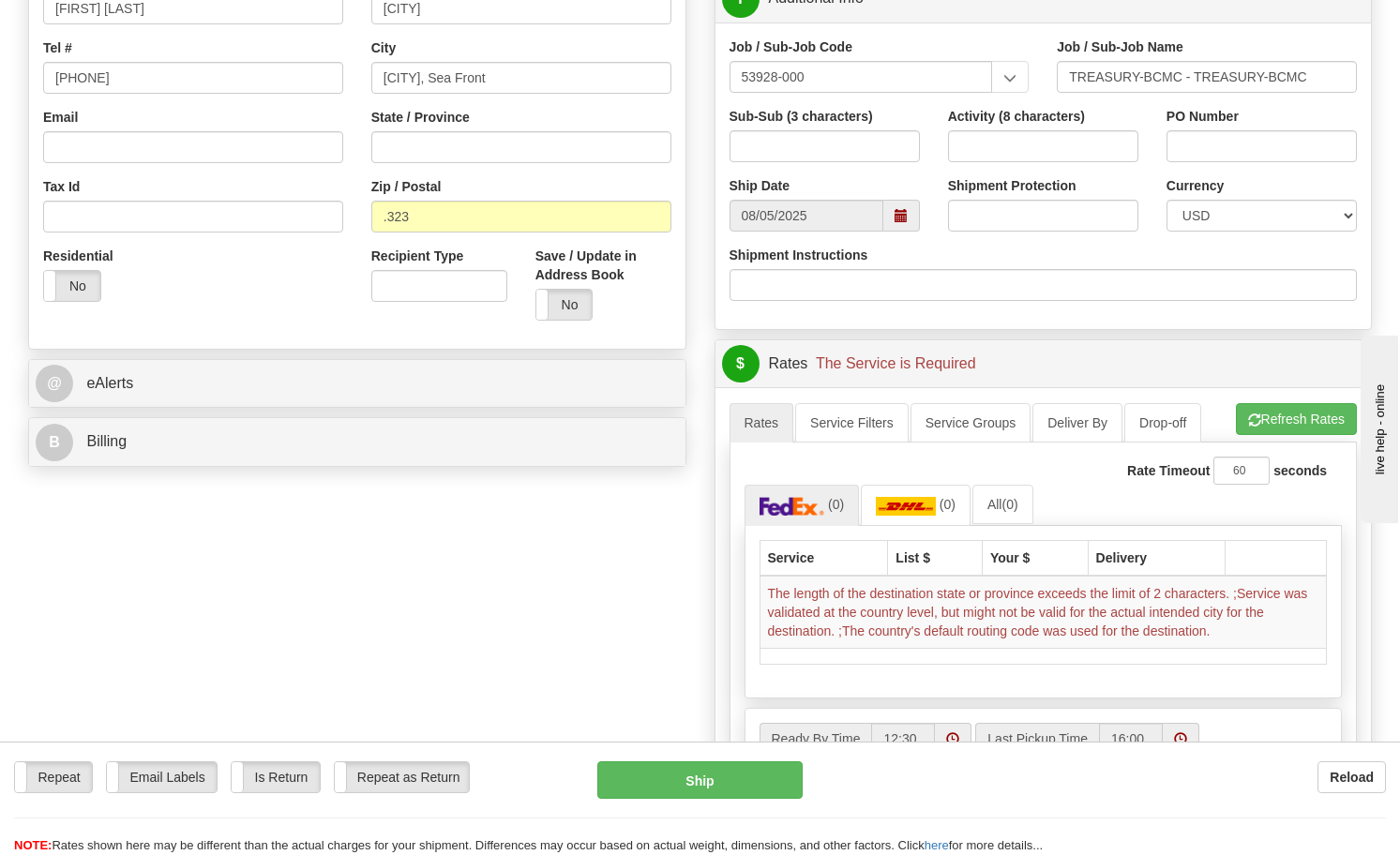 click on "(0)
(0)
All  (0)" at bounding box center [1044, 504] 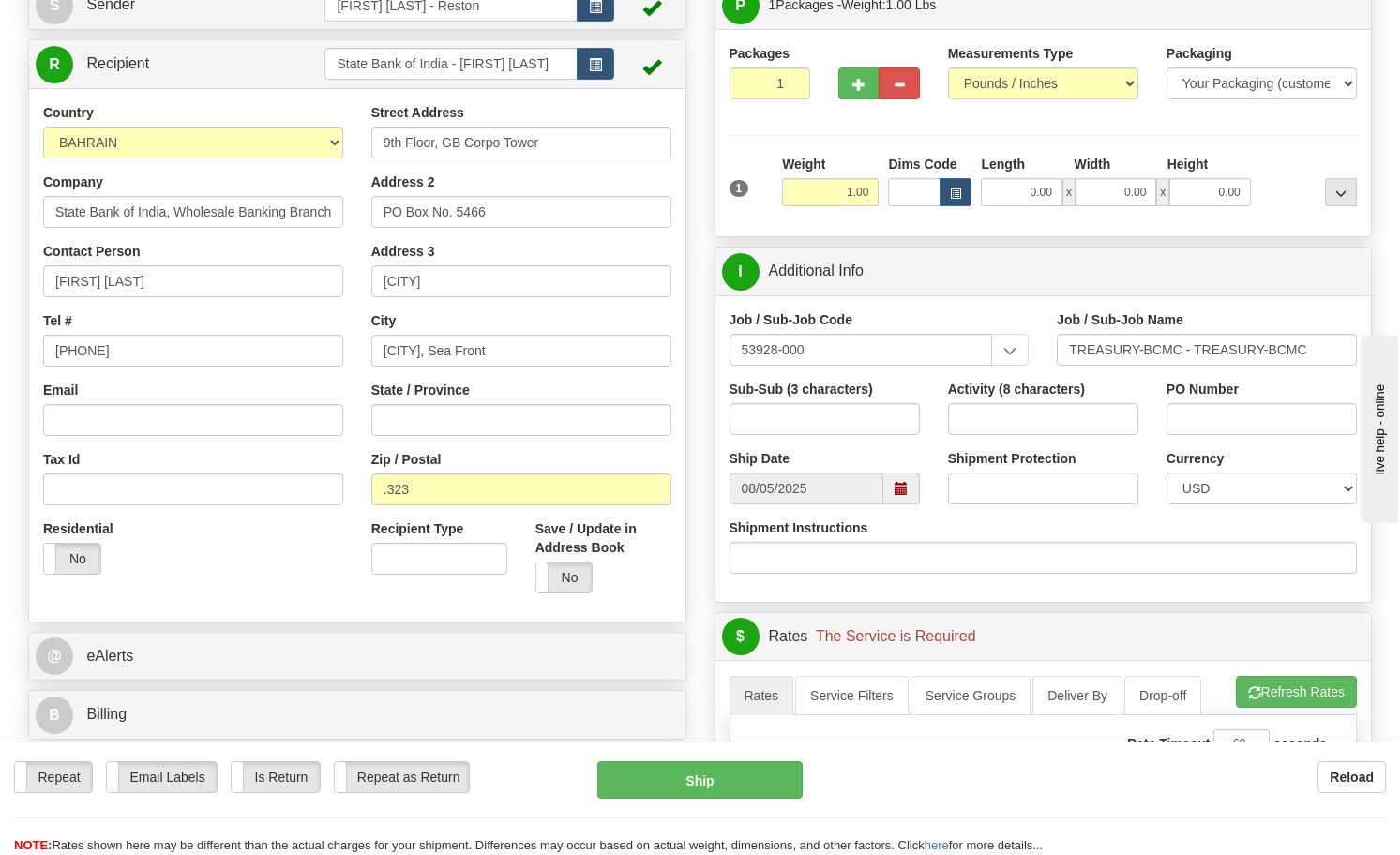 scroll, scrollTop: 188, scrollLeft: 0, axis: vertical 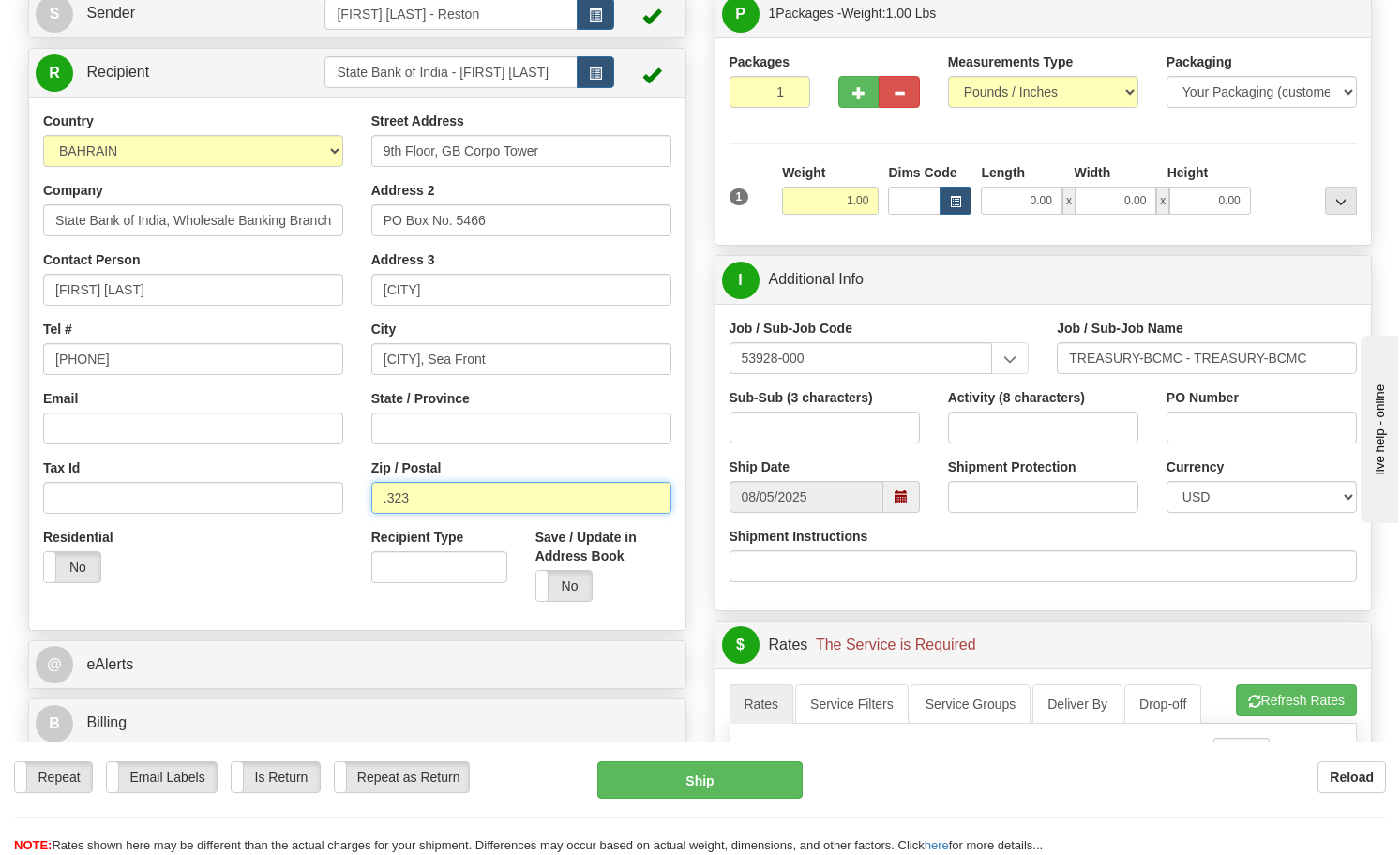 click on ".323" at bounding box center [521, 498] 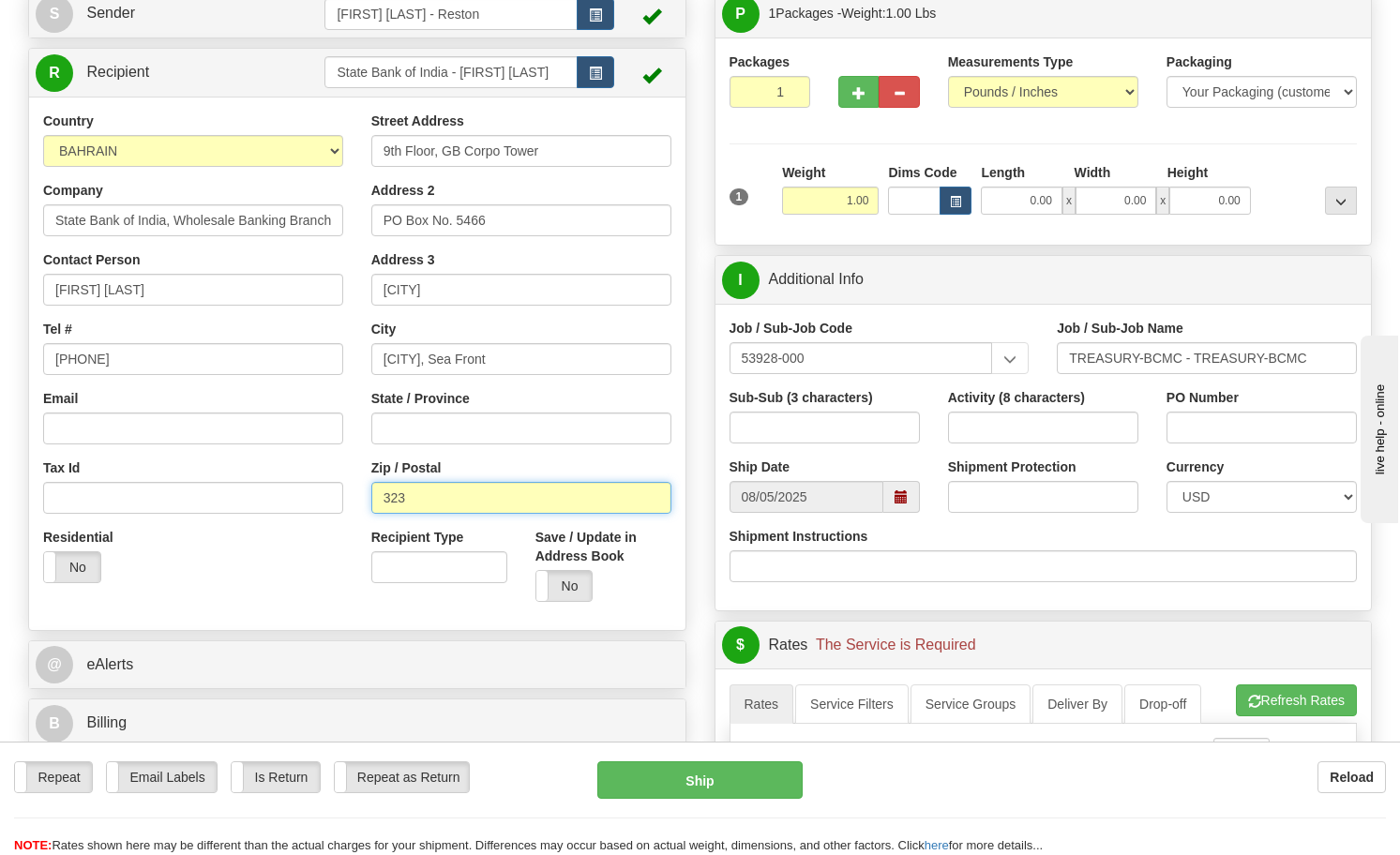 type on "323" 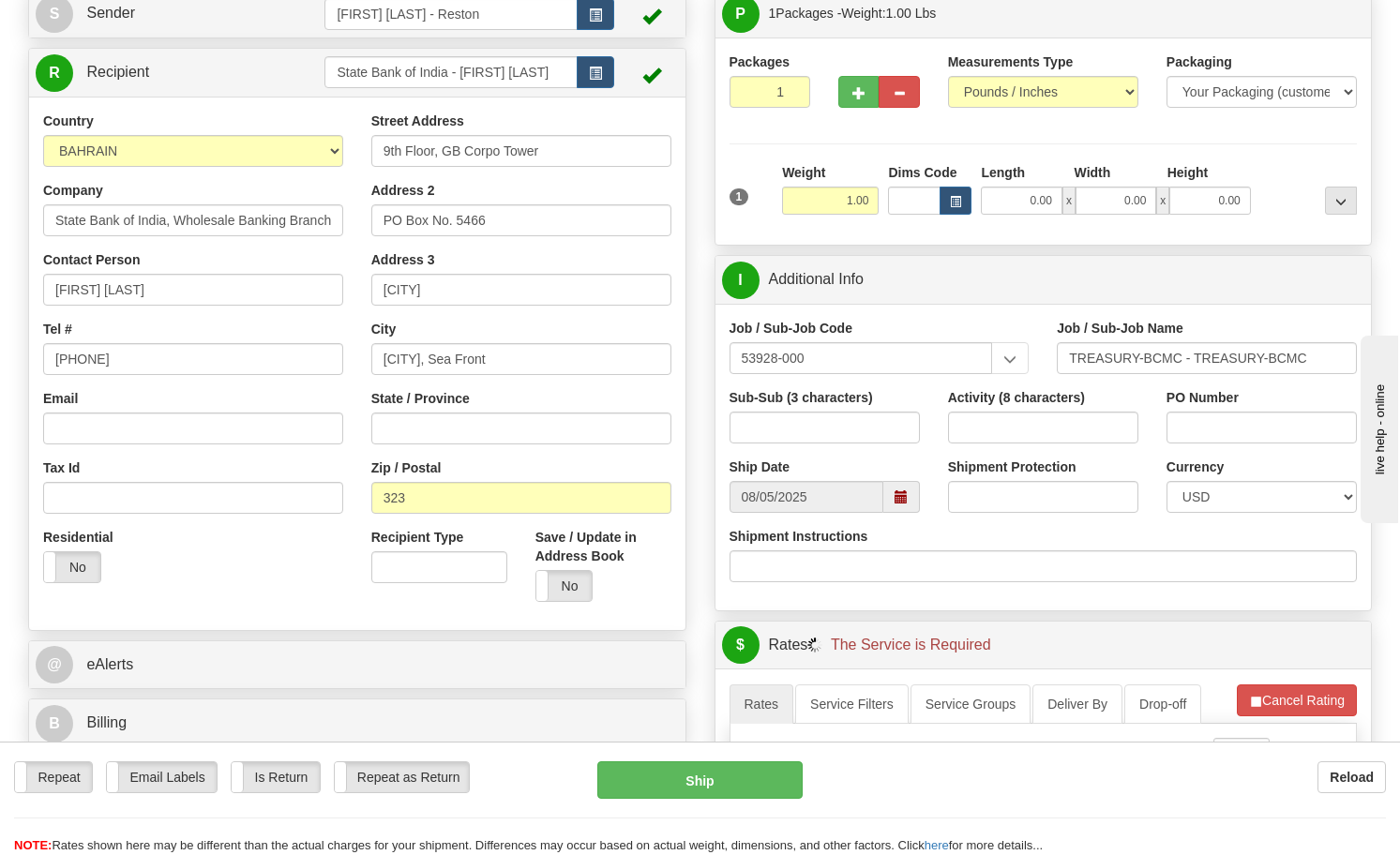click on "I Additional Info" at bounding box center [1044, 279] 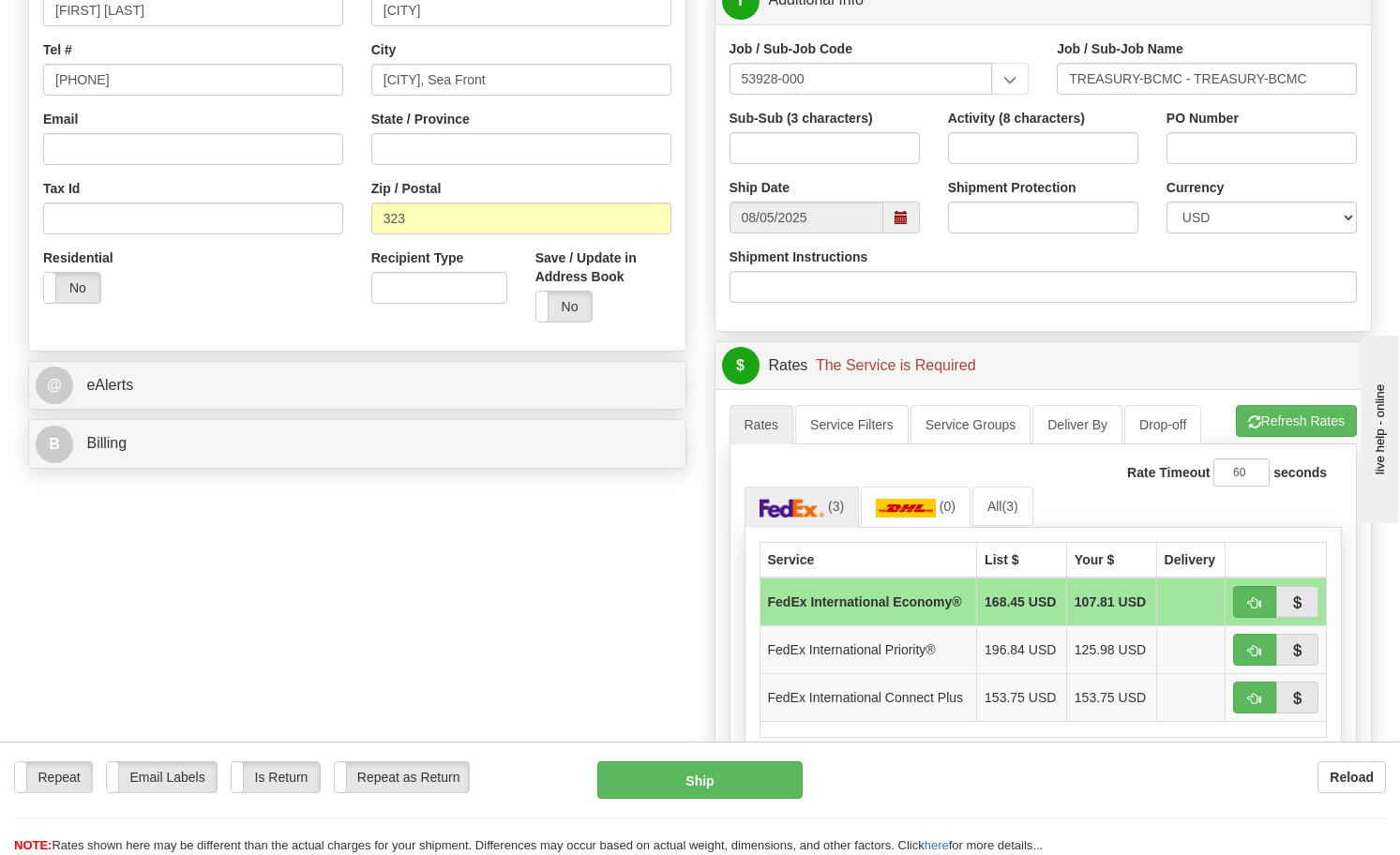 scroll, scrollTop: 469, scrollLeft: 0, axis: vertical 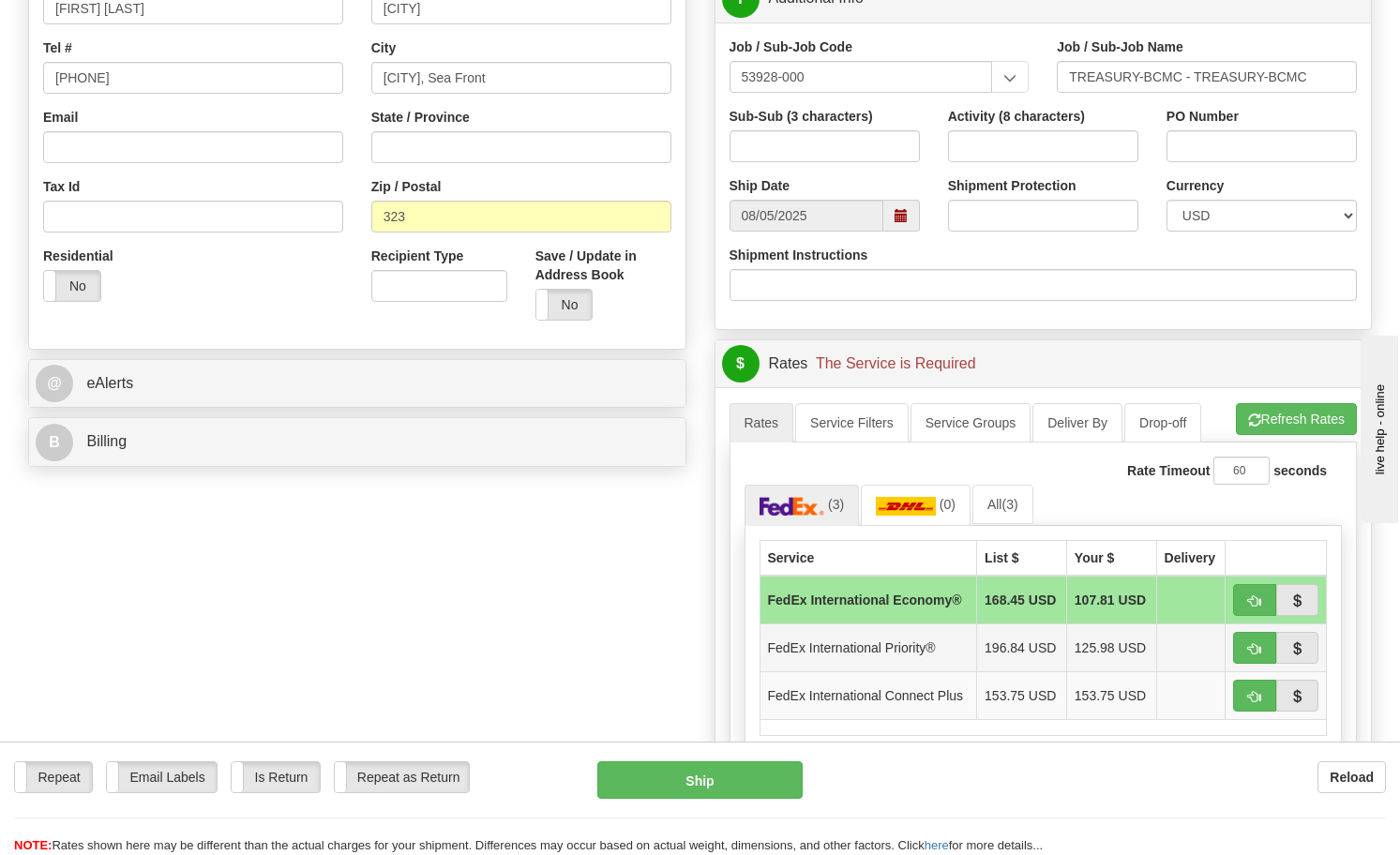 click on "125.98 USD" at bounding box center [1111, 647] 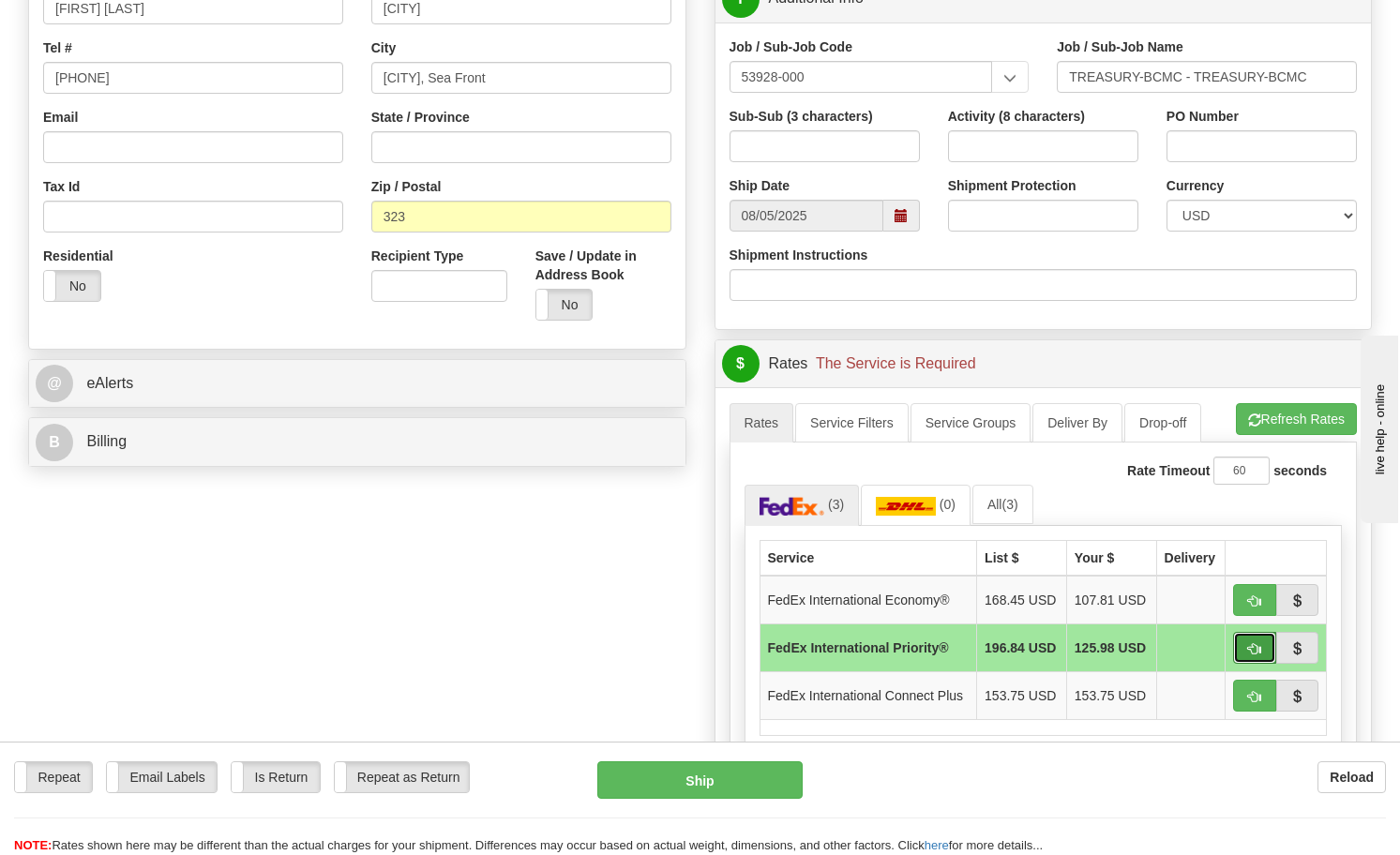 click at bounding box center [1255, 649] 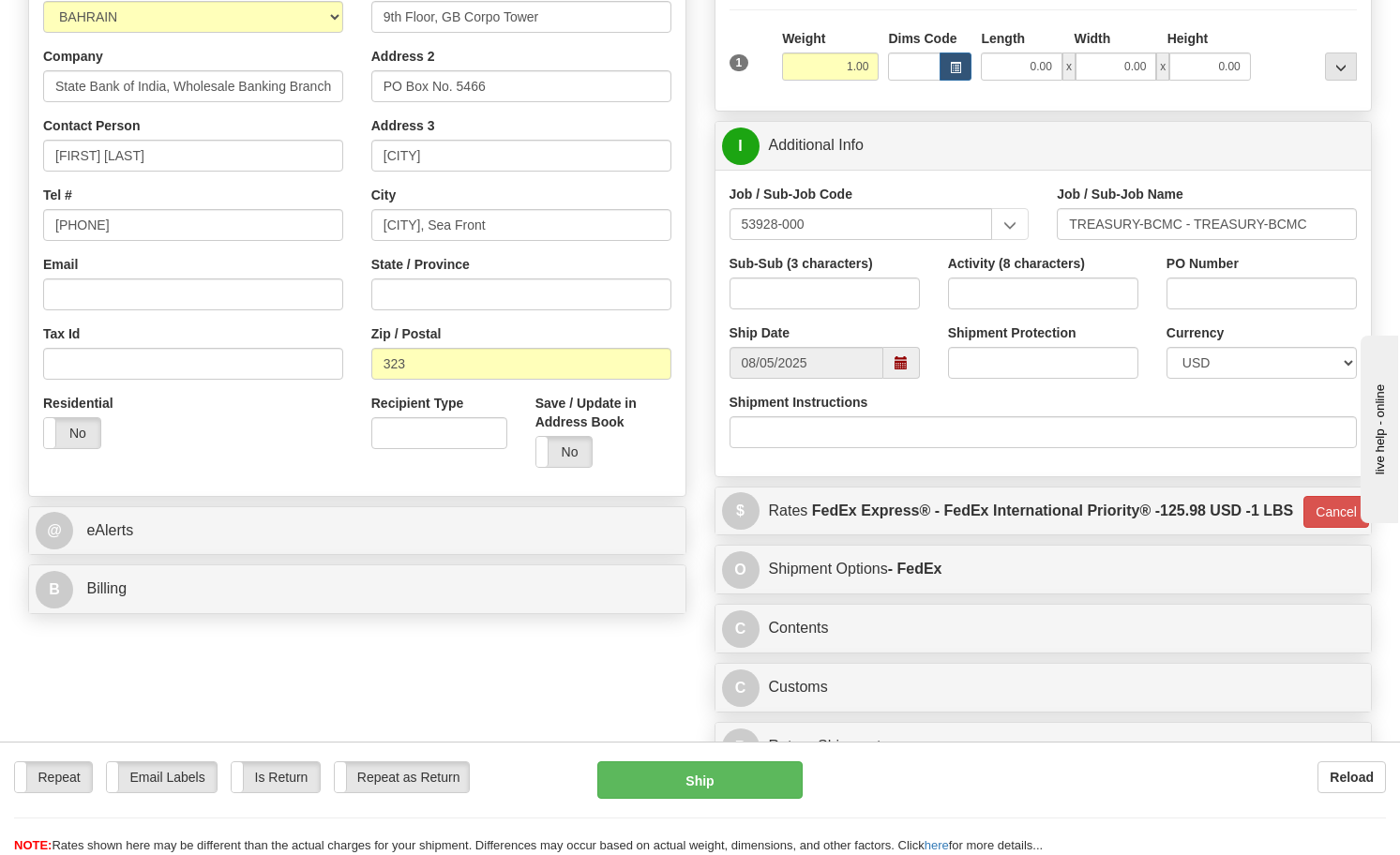 scroll, scrollTop: 375, scrollLeft: 0, axis: vertical 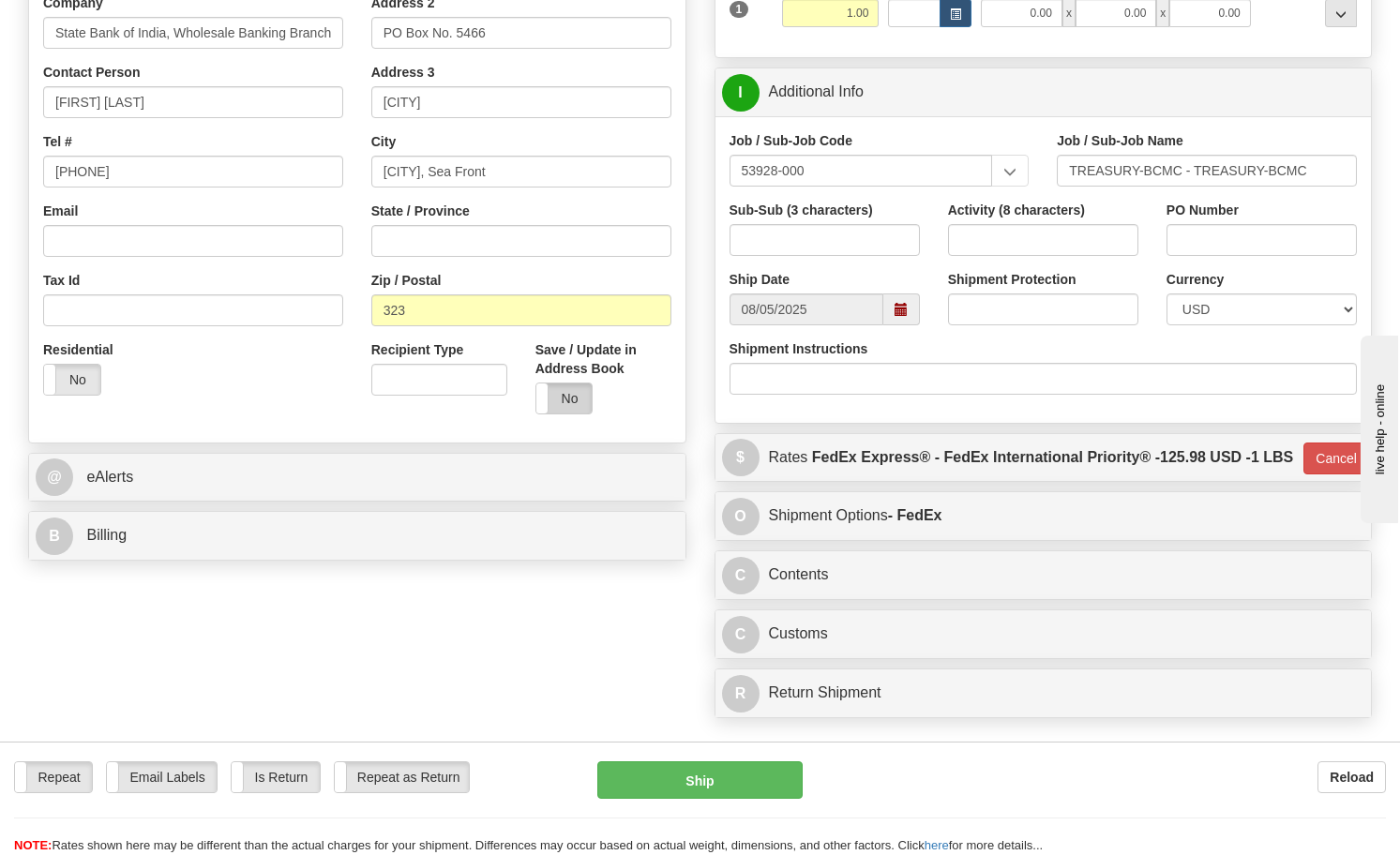 click on "No" at bounding box center [565, 398] 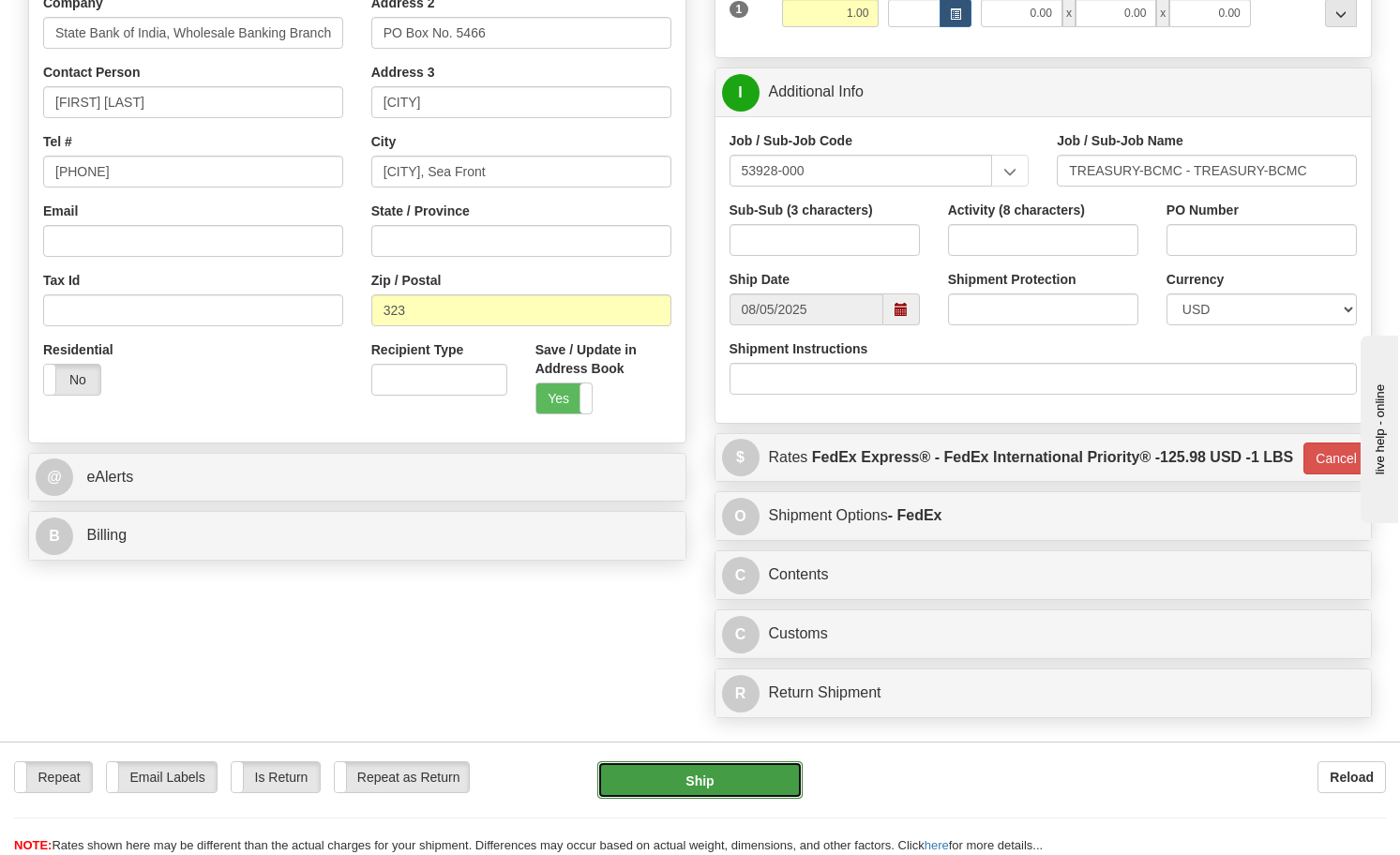 click on "Ship" at bounding box center [700, 780] 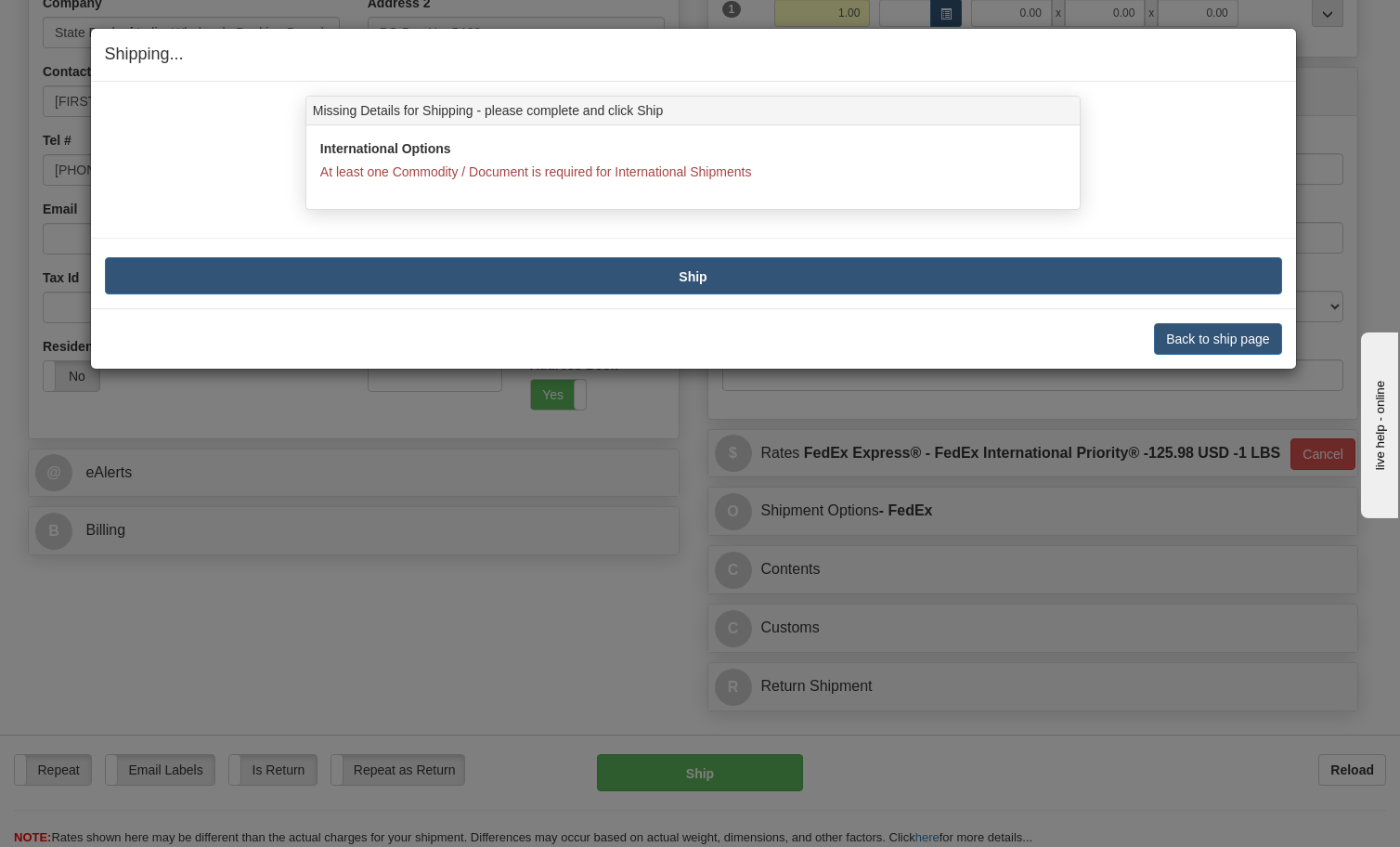 click on "Shipping... Your SHIPMENT will EXPIRE in
Missing Details for Shipping - please complete and click Ship
International Options
At least one Commodity / Document is required for International Shipments
Please update all required fields!
Ship
Back to ship page
Cancel" at bounding box center (700, 424) 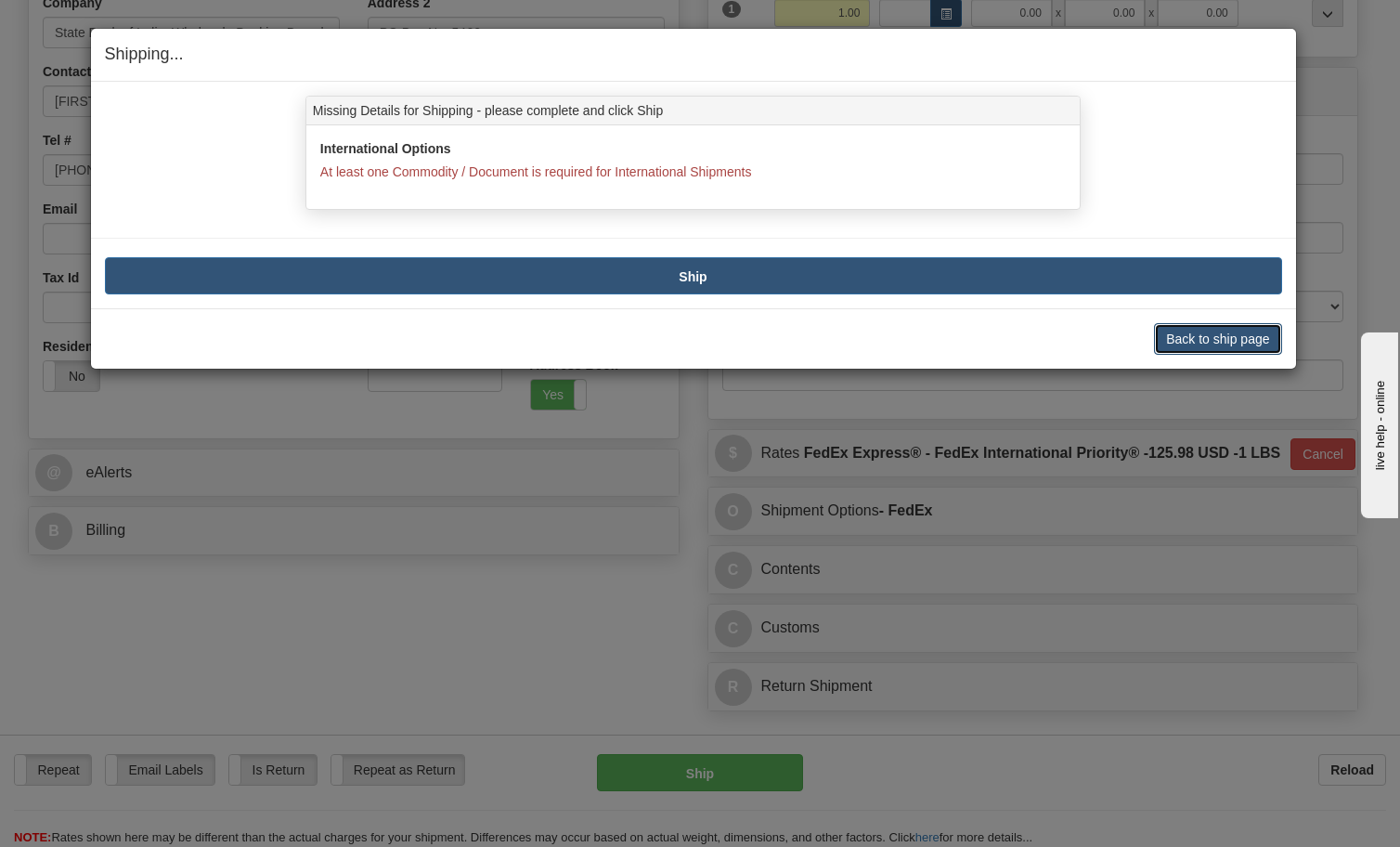 click on "Back to ship page" at bounding box center [1217, 339] 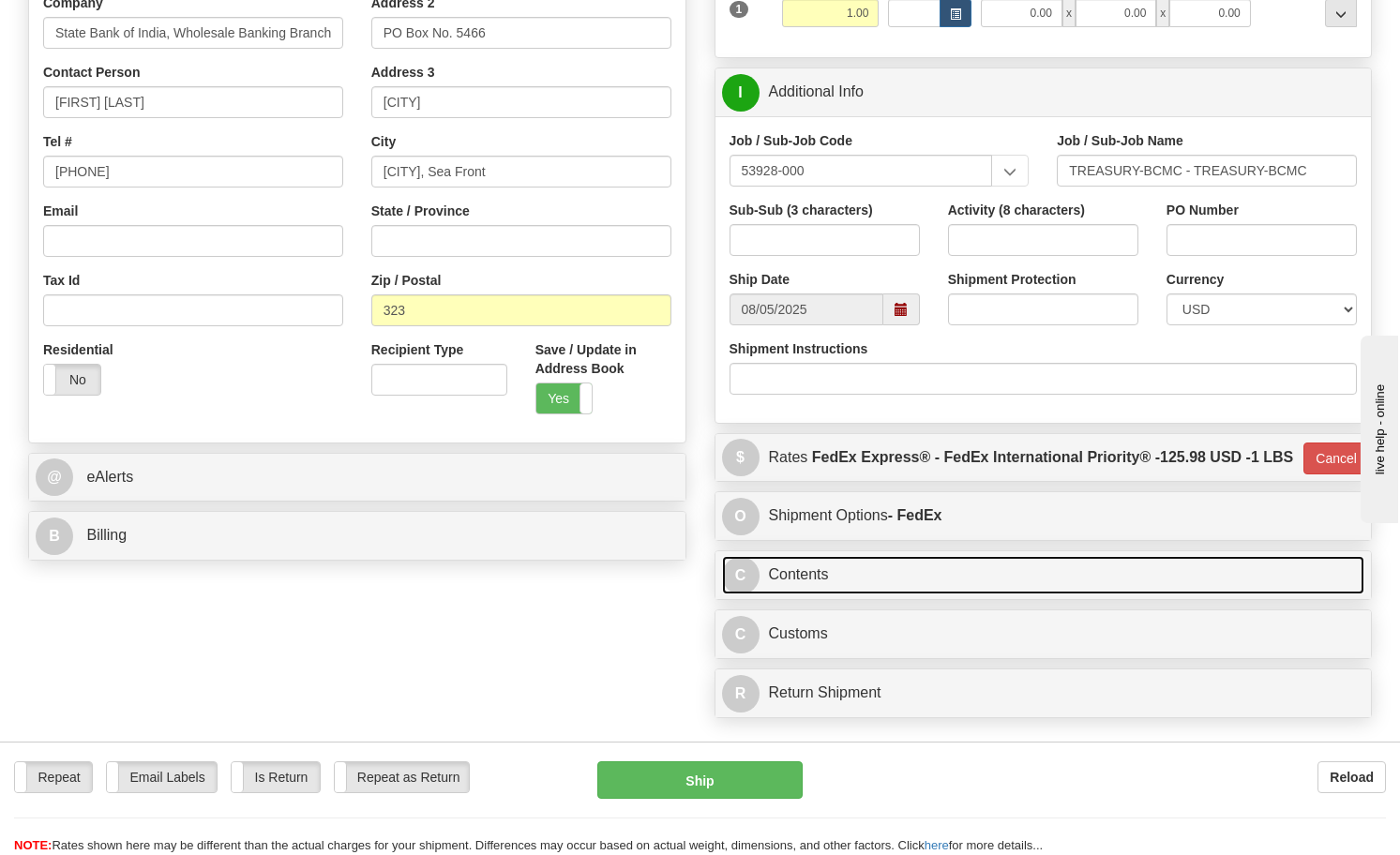 click on "C Contents" at bounding box center (1044, 575) 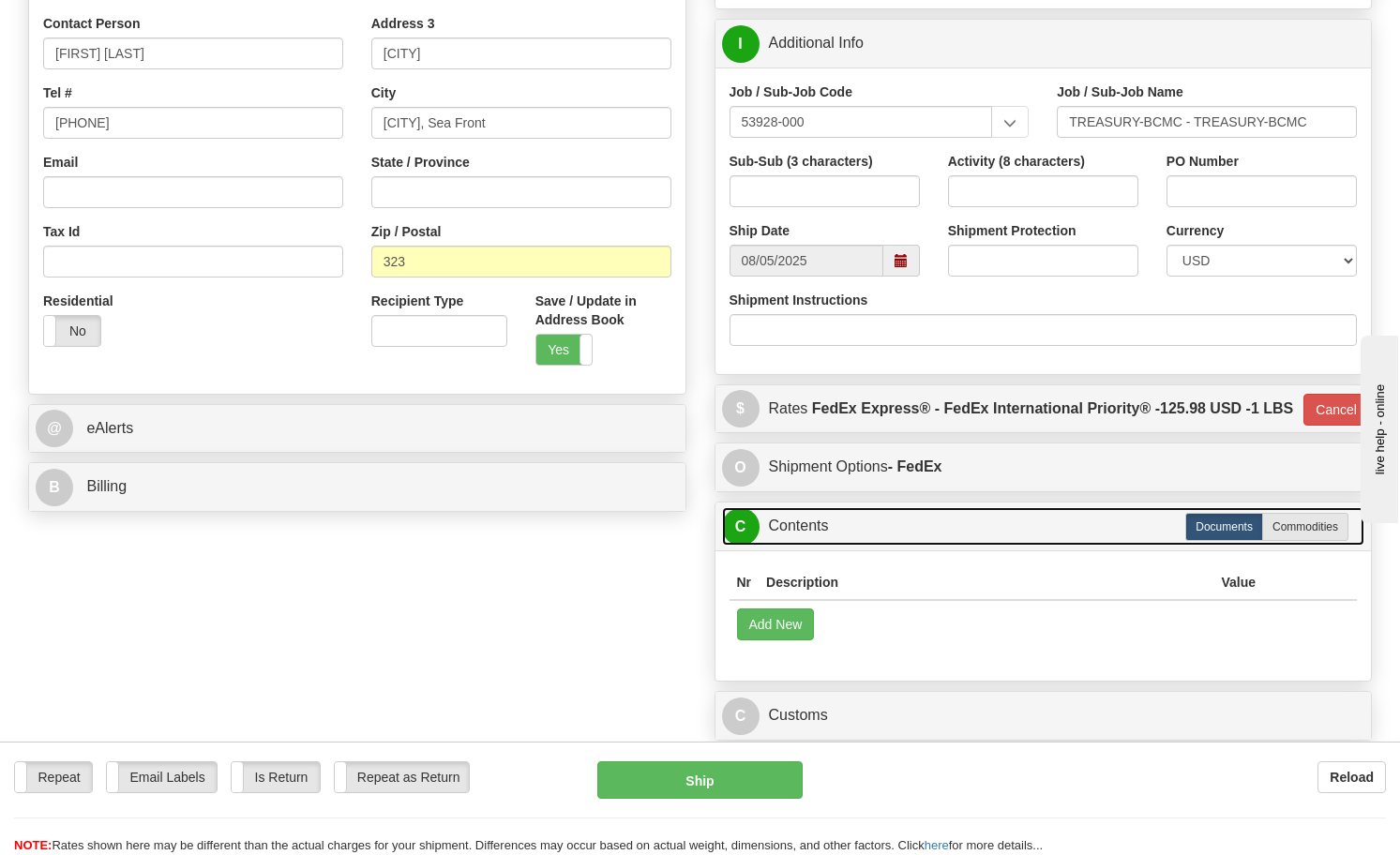 scroll, scrollTop: 469, scrollLeft: 0, axis: vertical 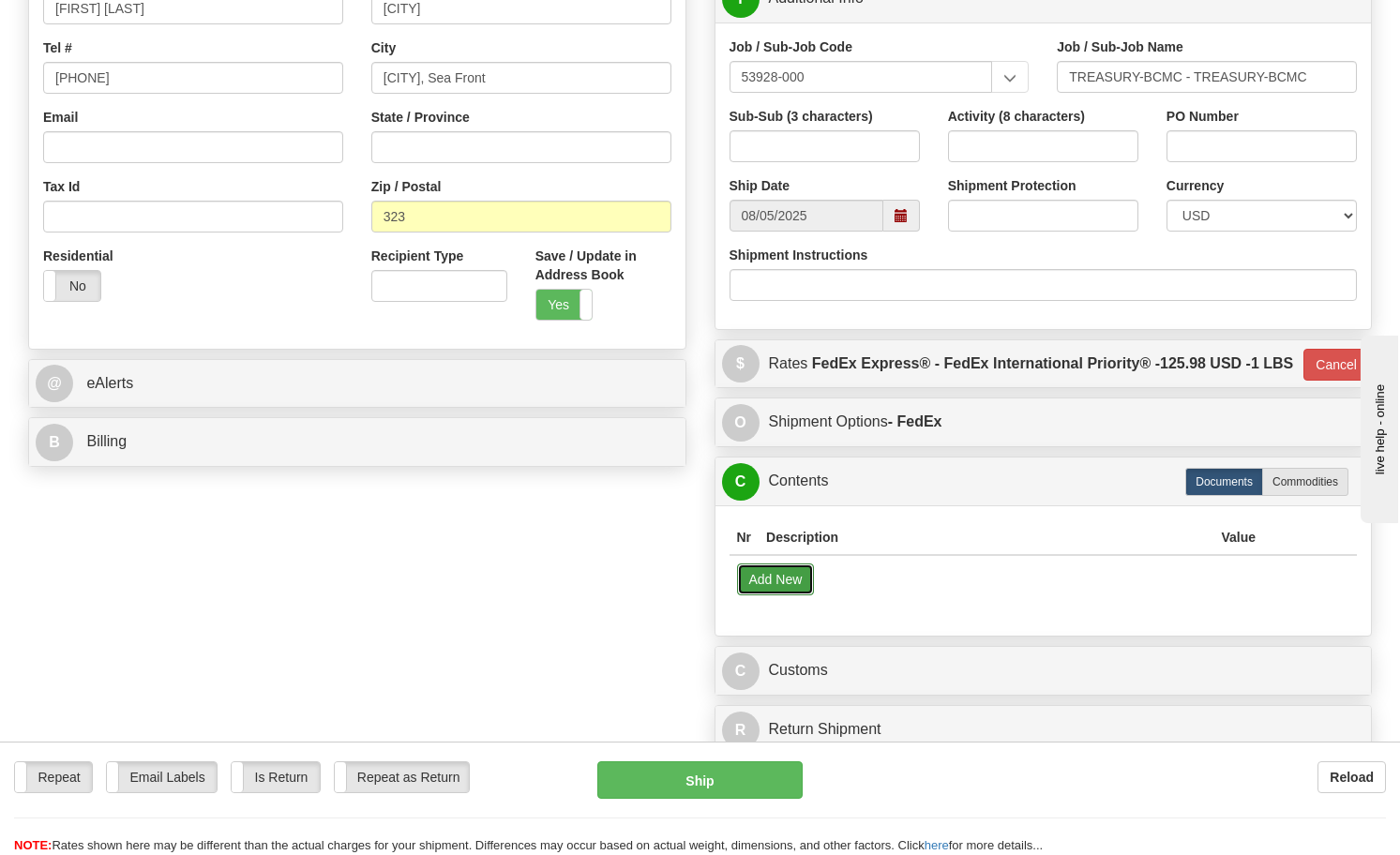 click on "Add New" at bounding box center [775, 579] 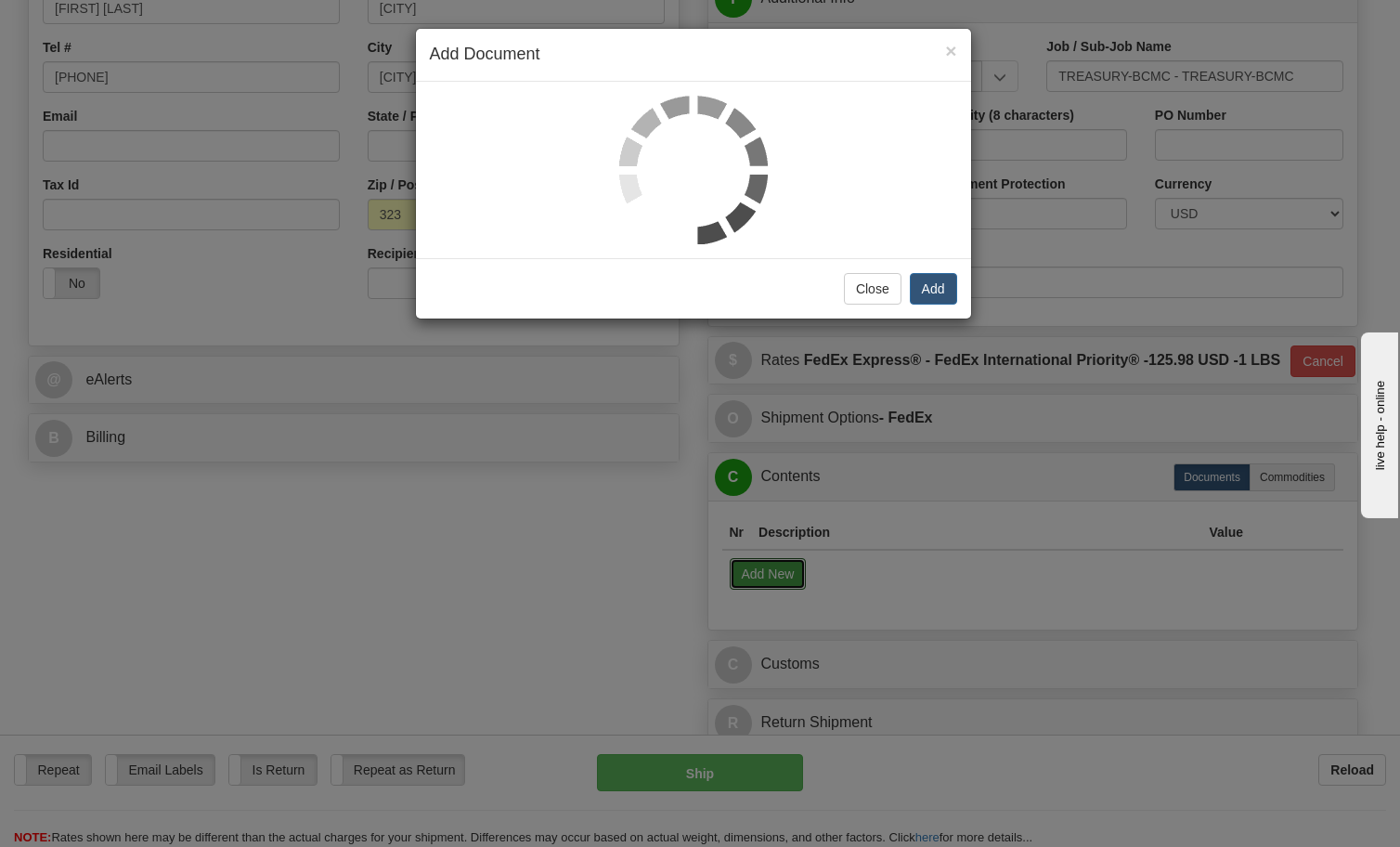 select on "US" 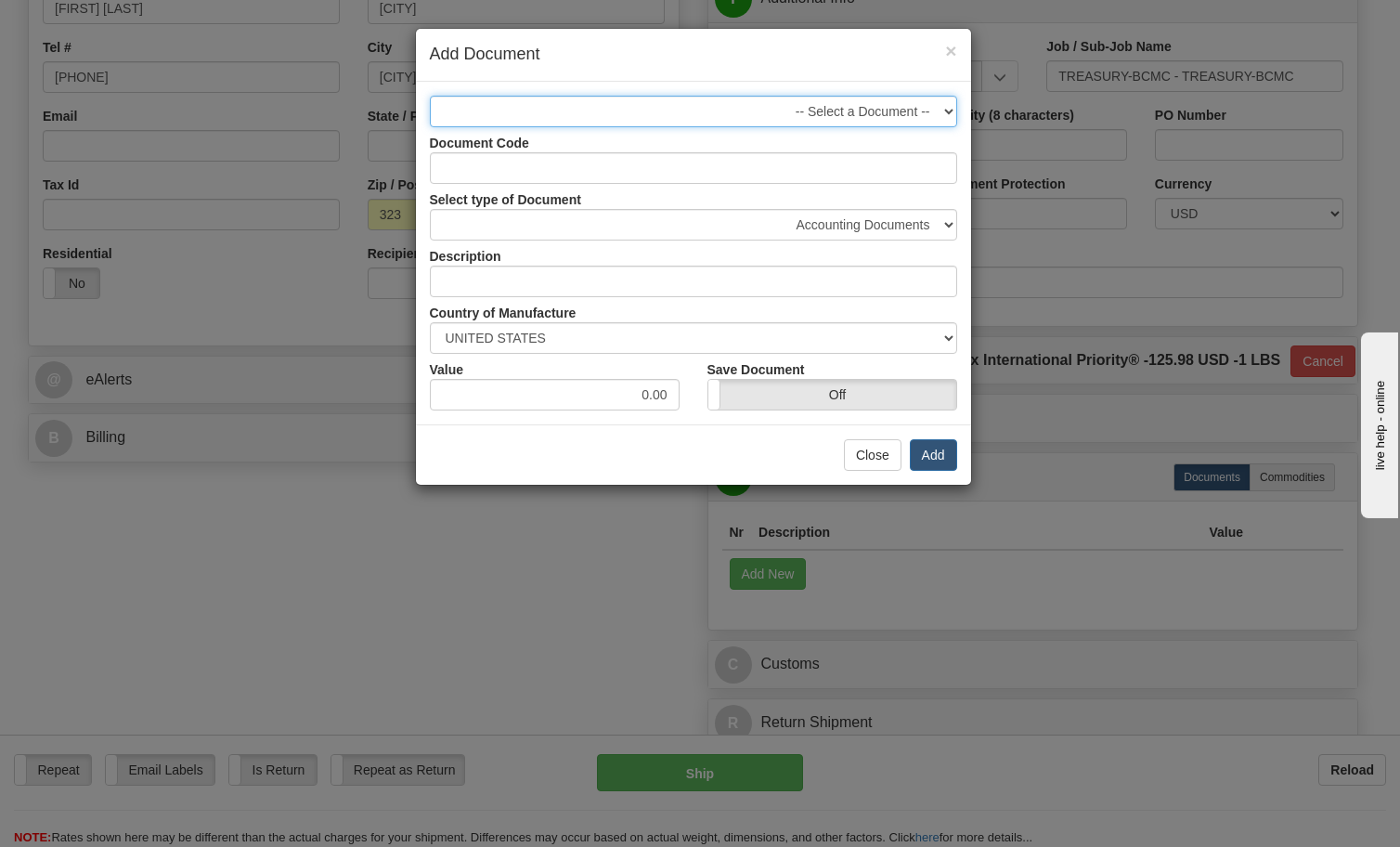 click on "-- Select a Document --" at bounding box center (694, 111) 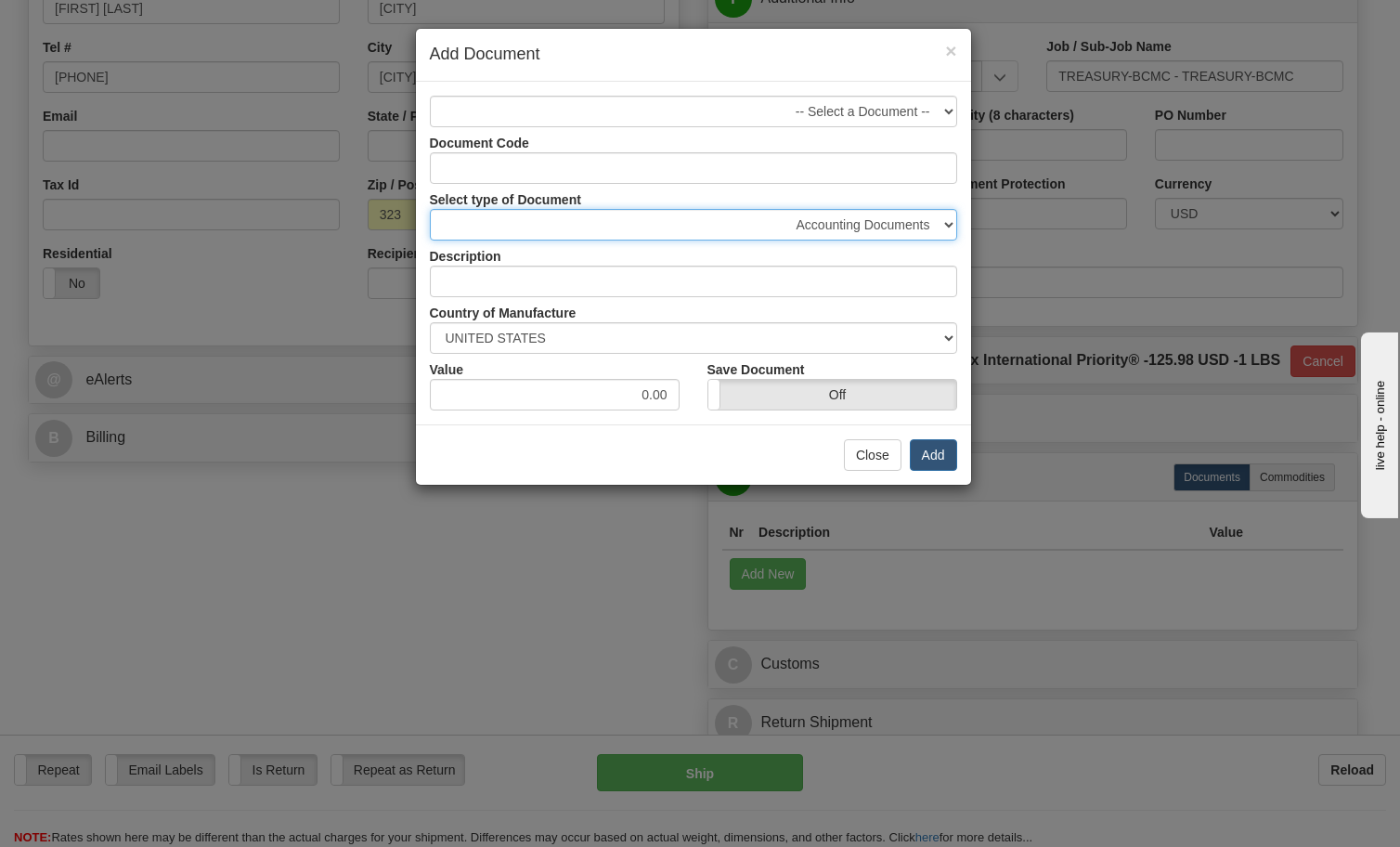 click on "Accounting Documents
Analysis Reports
Applications (Completed)
Bank Statements
BidQuotations
Birth Certificates
Bills of Sale
Bonds
Checks (Completed)
Claim Files
Closing Statements
Conference Reports
Contracts
Cost Estimates
Court Transcripts
Credit Applications
Data Sheets
Deeds
Employment Papers
Escrow Instructions
Export Papers
Financial Statements
Immigration Papers
Income Statements
Insurance Documents
Interoffice Memos
Inventory Reports
Invoices (Completed)
Leases
Legal Documents
Letters and Cards
Letter of Credit Packets
Loan Documents
Marriage Certificates
Medical Records
Office Records
Operating Agreements
Patent Applications
Permits
Photocopies
Proposals
Prospectuses
Purchase Orders
Quotations
Reservation Confirmation
Resumes
Sales Agreements
Sales Reports
Shipping Documents
Statements/Reports
Statistical Data
Stock Information
Tax Papers
Trade Confirmation
Transcripts
Warranty Deeds" at bounding box center [694, 225] 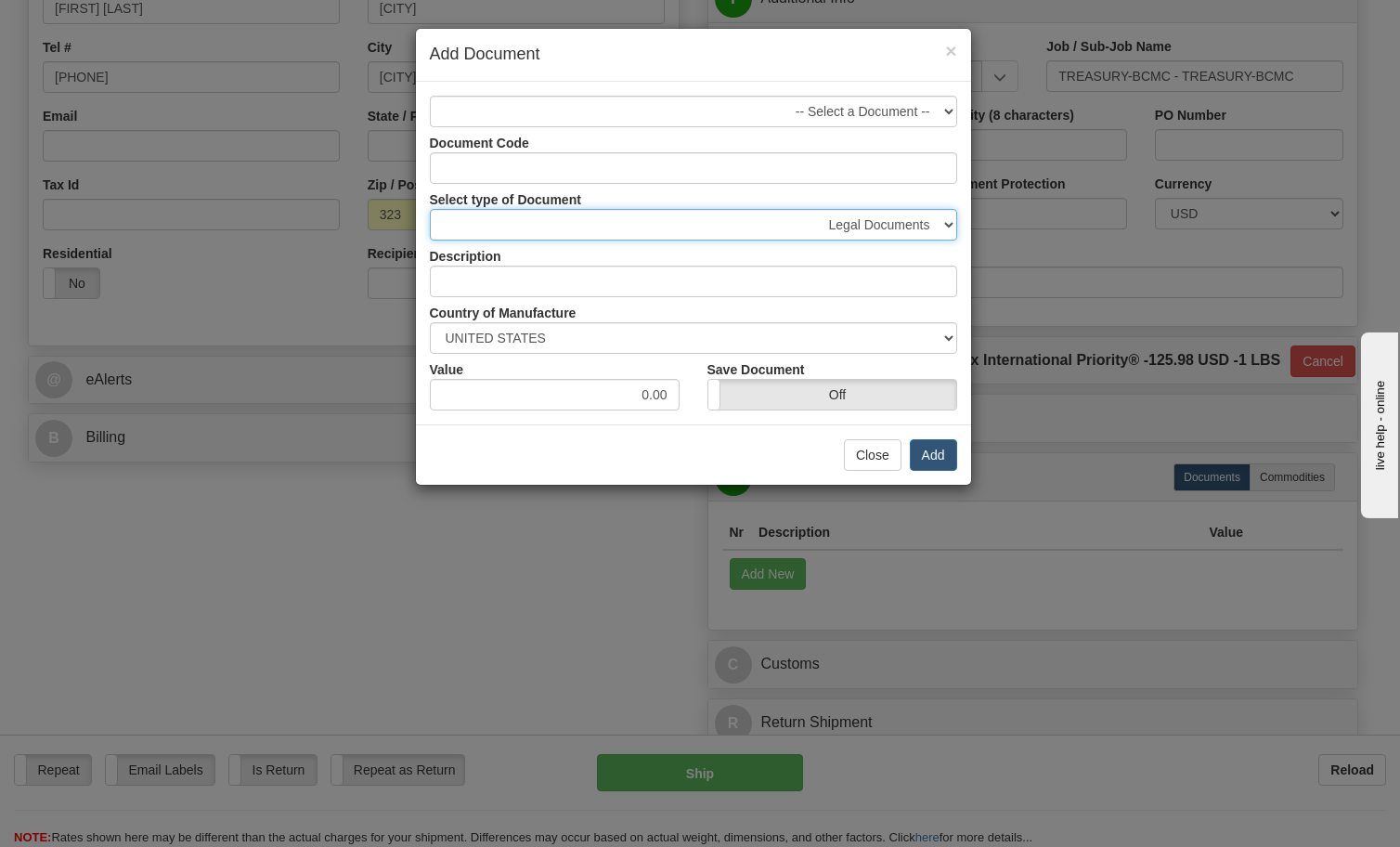 click on "Accounting Documents
Analysis Reports
Applications (Completed)
Bank Statements
BidQuotations
Birth Certificates
Bills of Sale
Bonds
Checks (Completed)
Claim Files
Closing Statements
Conference Reports
Contracts
Cost Estimates
Court Transcripts
Credit Applications
Data Sheets
Deeds
Employment Papers
Escrow Instructions
Export Papers
Financial Statements
Immigration Papers
Income Statements
Insurance Documents
Interoffice Memos
Inventory Reports
Invoices (Completed)
Leases
Legal Documents
Letters and Cards
Letter of Credit Packets
Loan Documents
Marriage Certificates
Medical Records
Office Records
Operating Agreements
Patent Applications
Permits
Photocopies
Proposals
Prospectuses
Purchase Orders
Quotations
Reservation Confirmation
Resumes
Sales Agreements
Sales Reports
Shipping Documents
Statements/Reports
Statistical Data
Stock Information
Tax Papers
Trade Confirmation
Transcripts
Warranty Deeds" at bounding box center (694, 225) 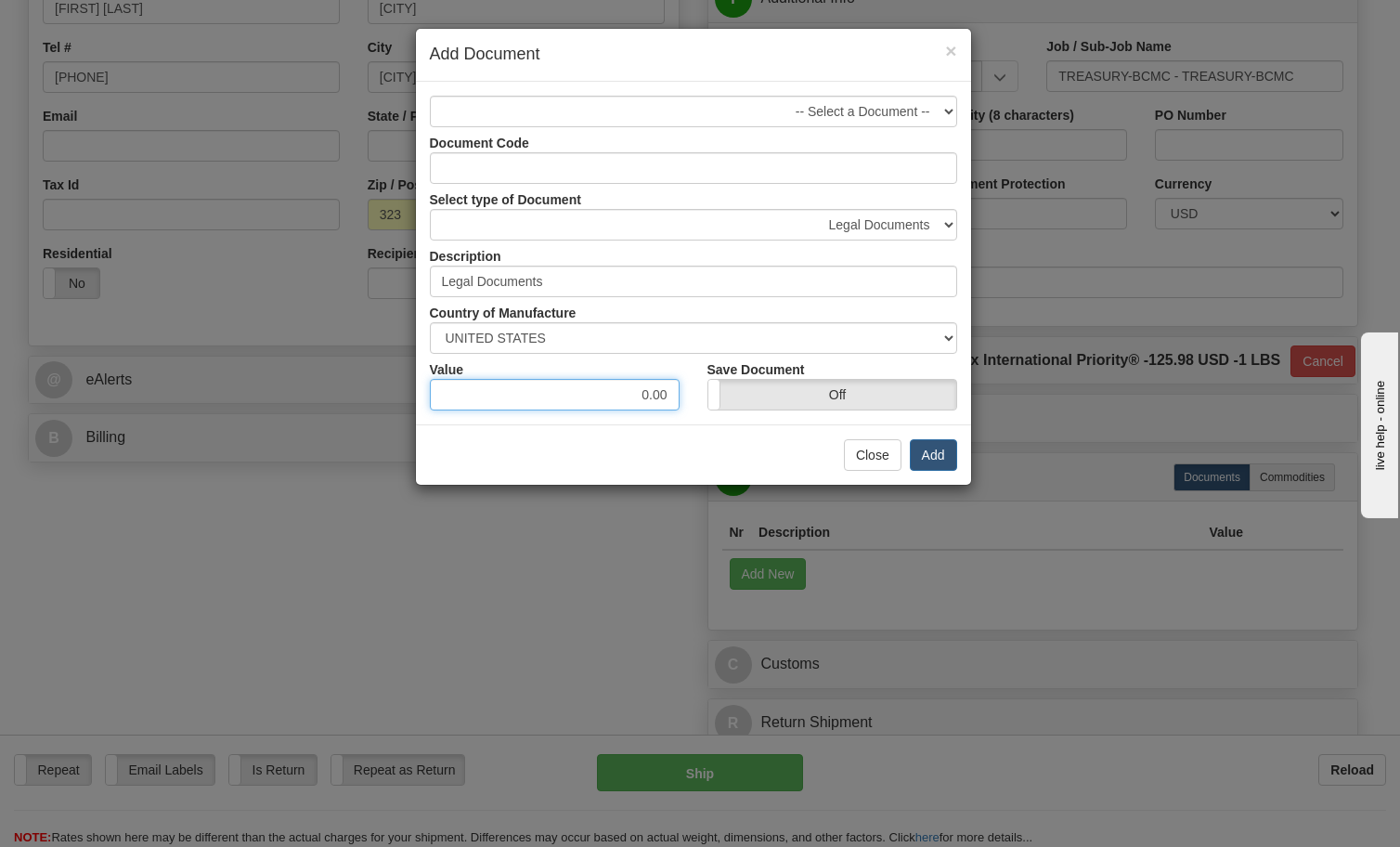 drag, startPoint x: 575, startPoint y: 402, endPoint x: 699, endPoint y: 404, distance: 124.01613 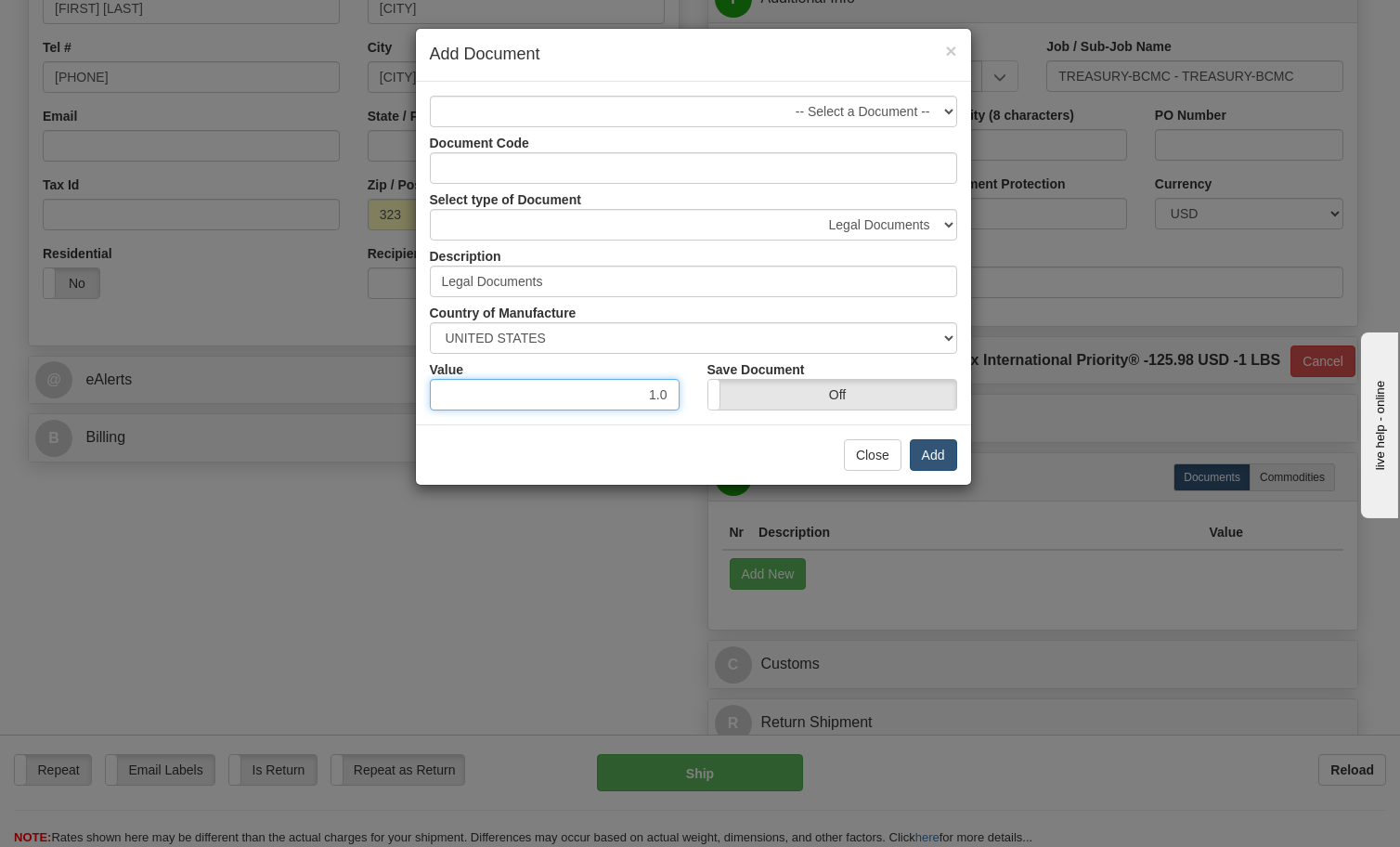 type on "1.0" 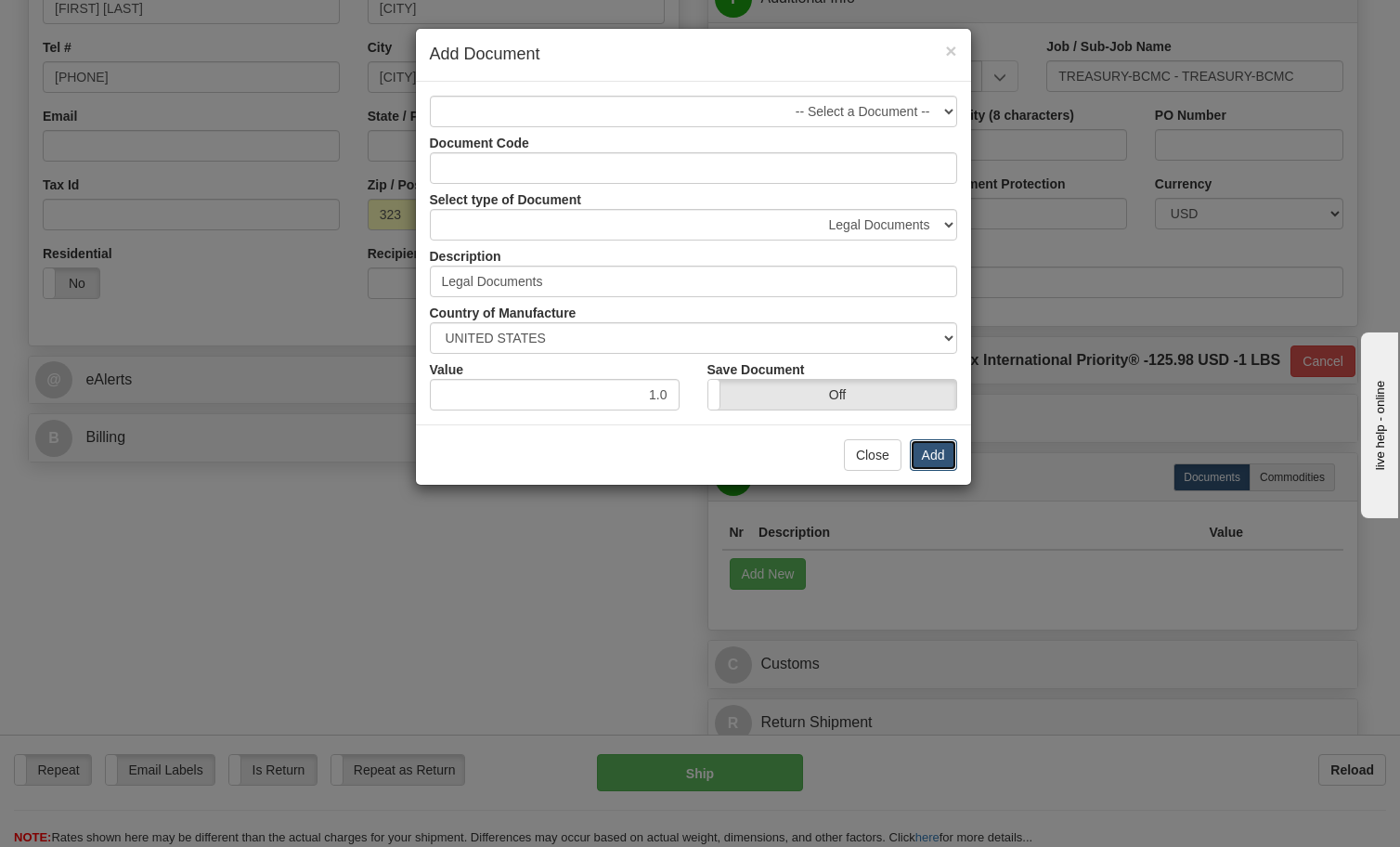 click on "Add" at bounding box center (933, 455) 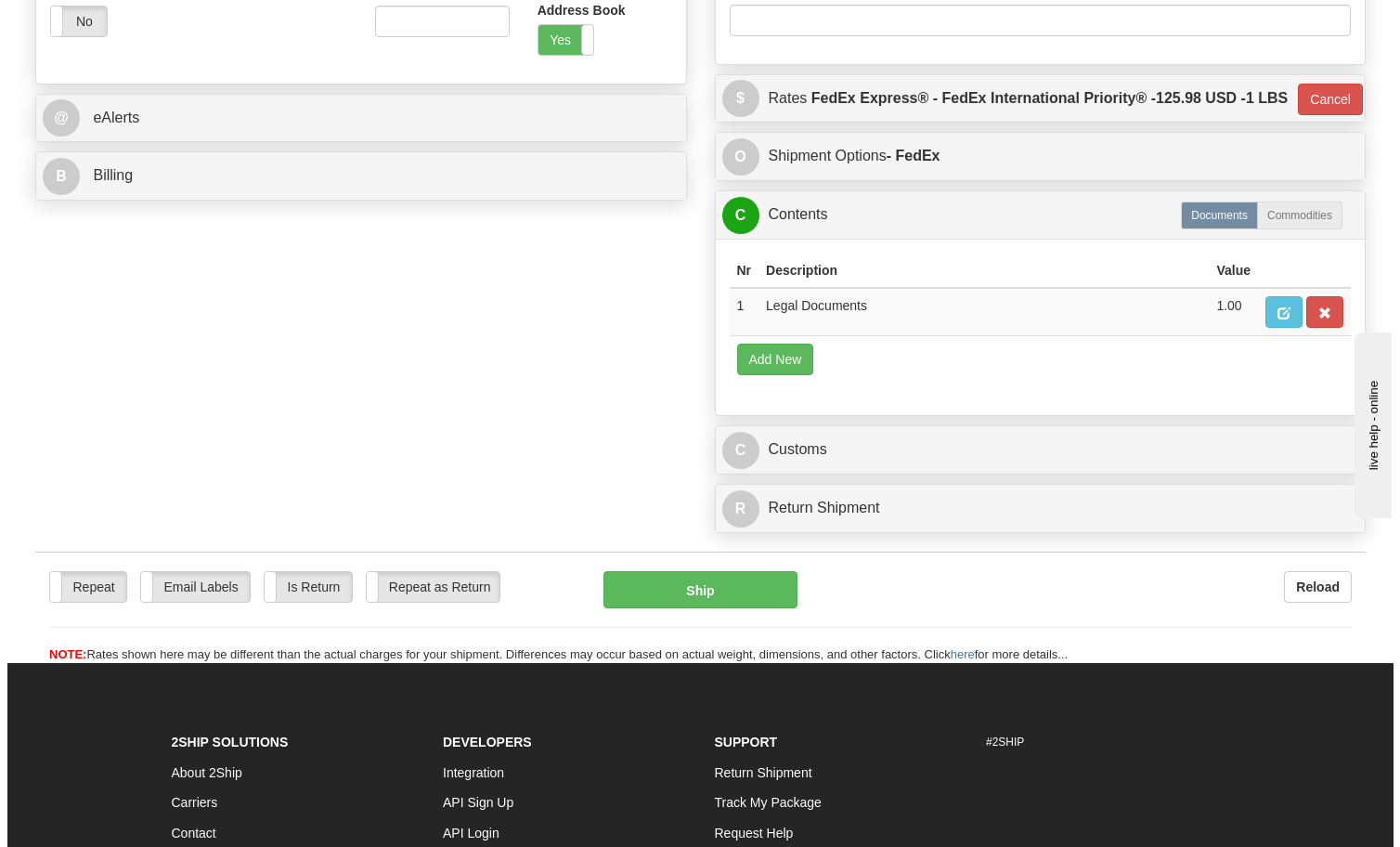 scroll, scrollTop: 743, scrollLeft: 0, axis: vertical 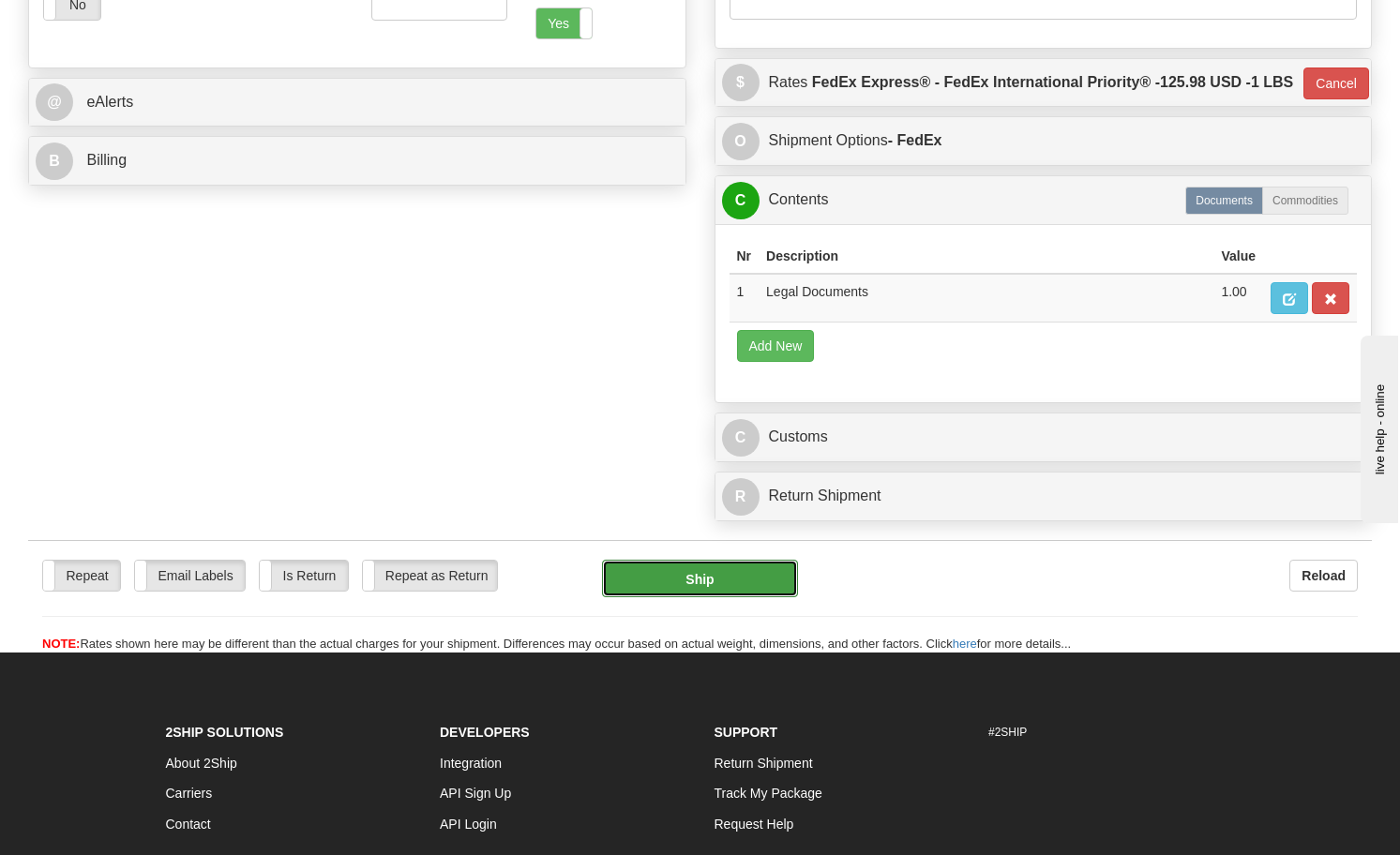click on "Ship" at bounding box center (700, 578) 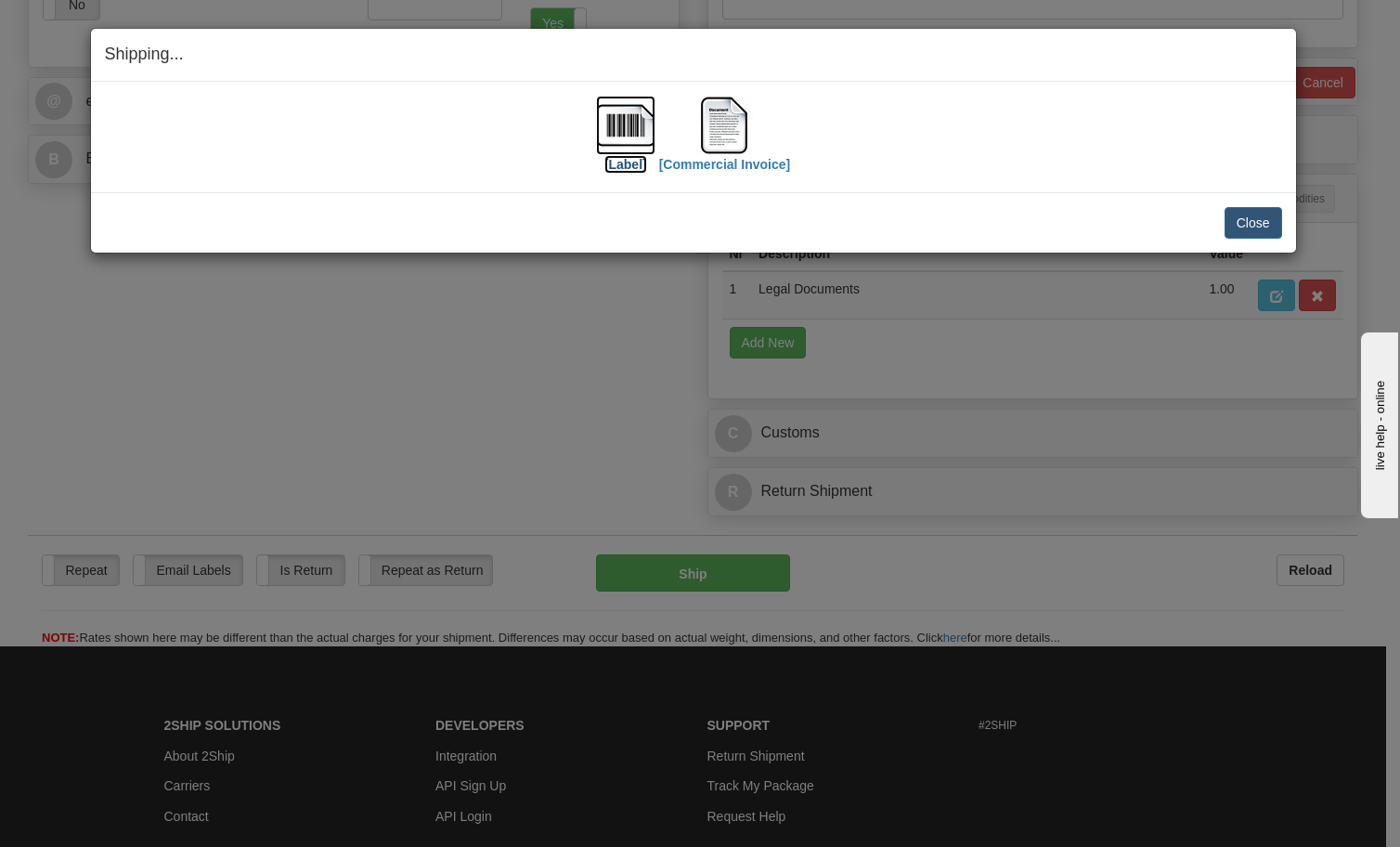 click at bounding box center [626, 125] 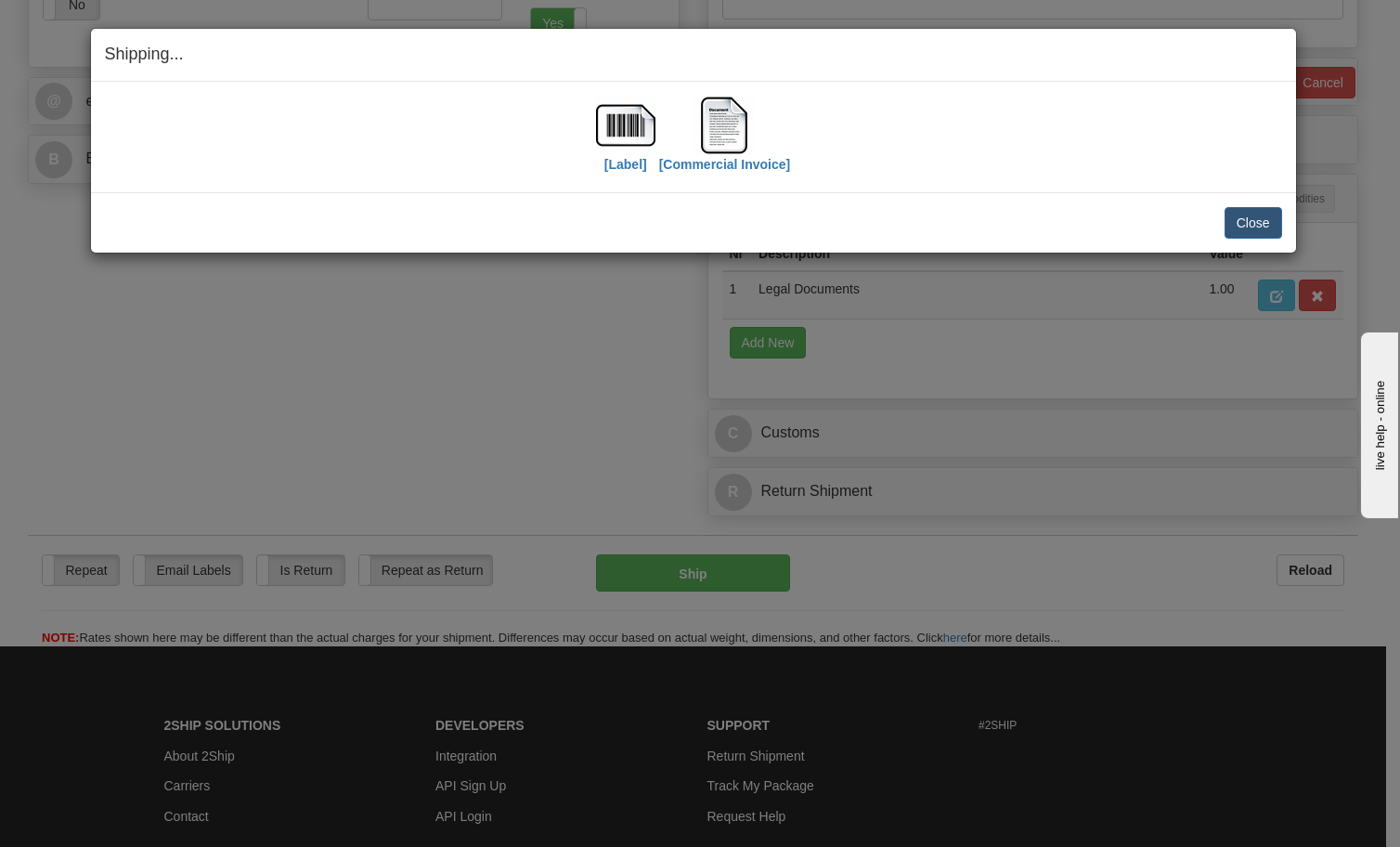 click on "[Label]
[Commercial Invoice]" at bounding box center (694, 137) 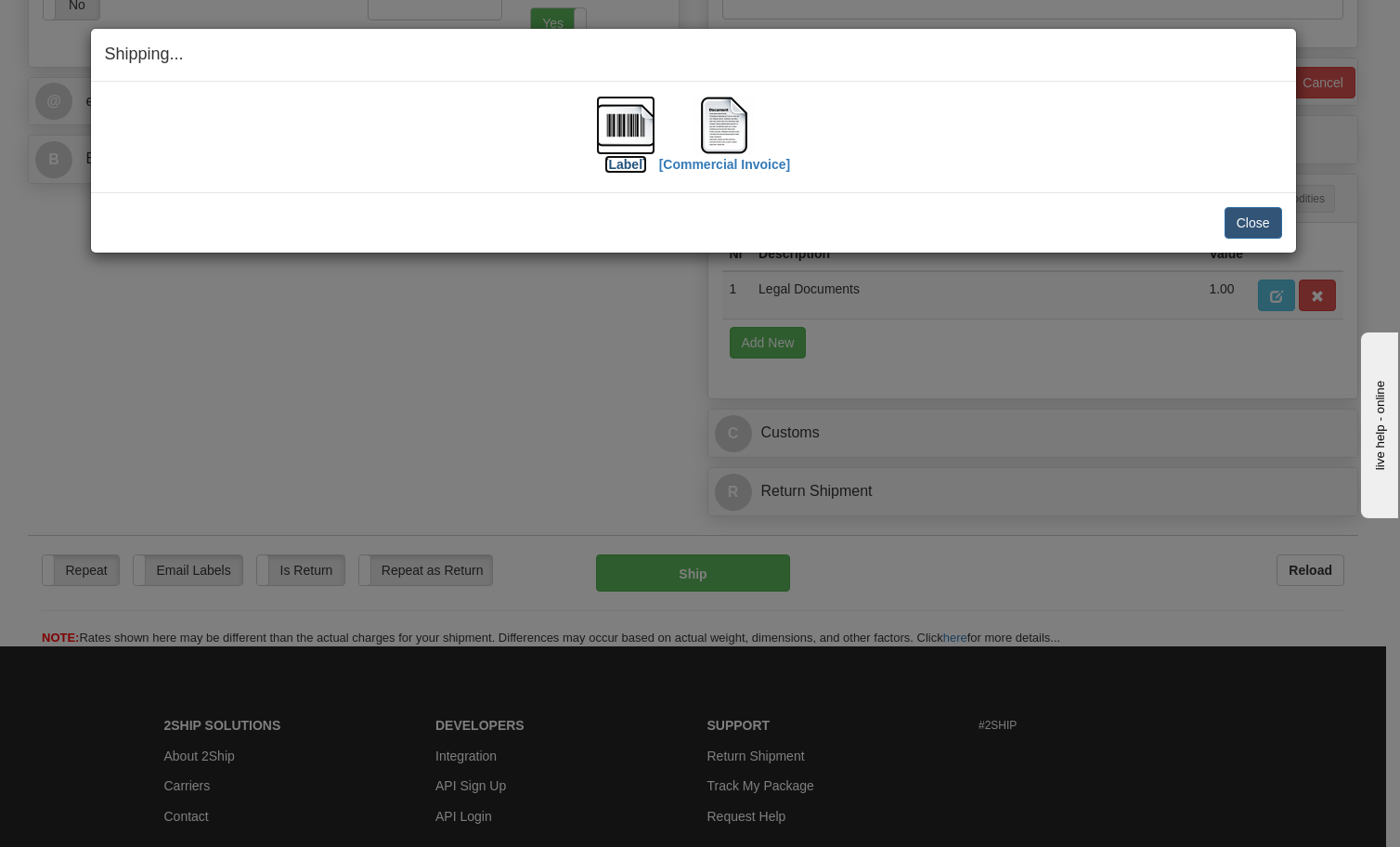 click at bounding box center [626, 125] 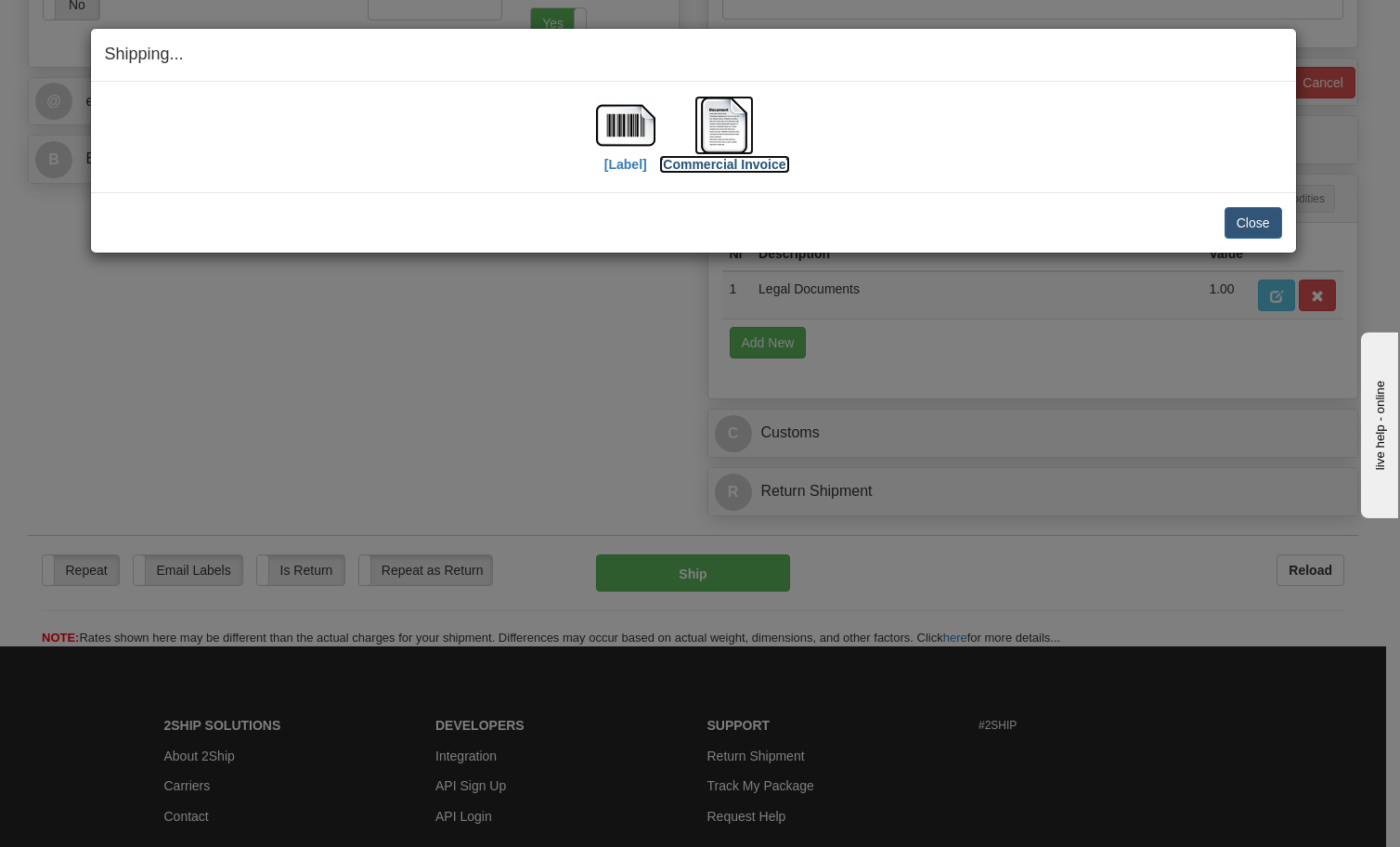 click at bounding box center [724, 125] 